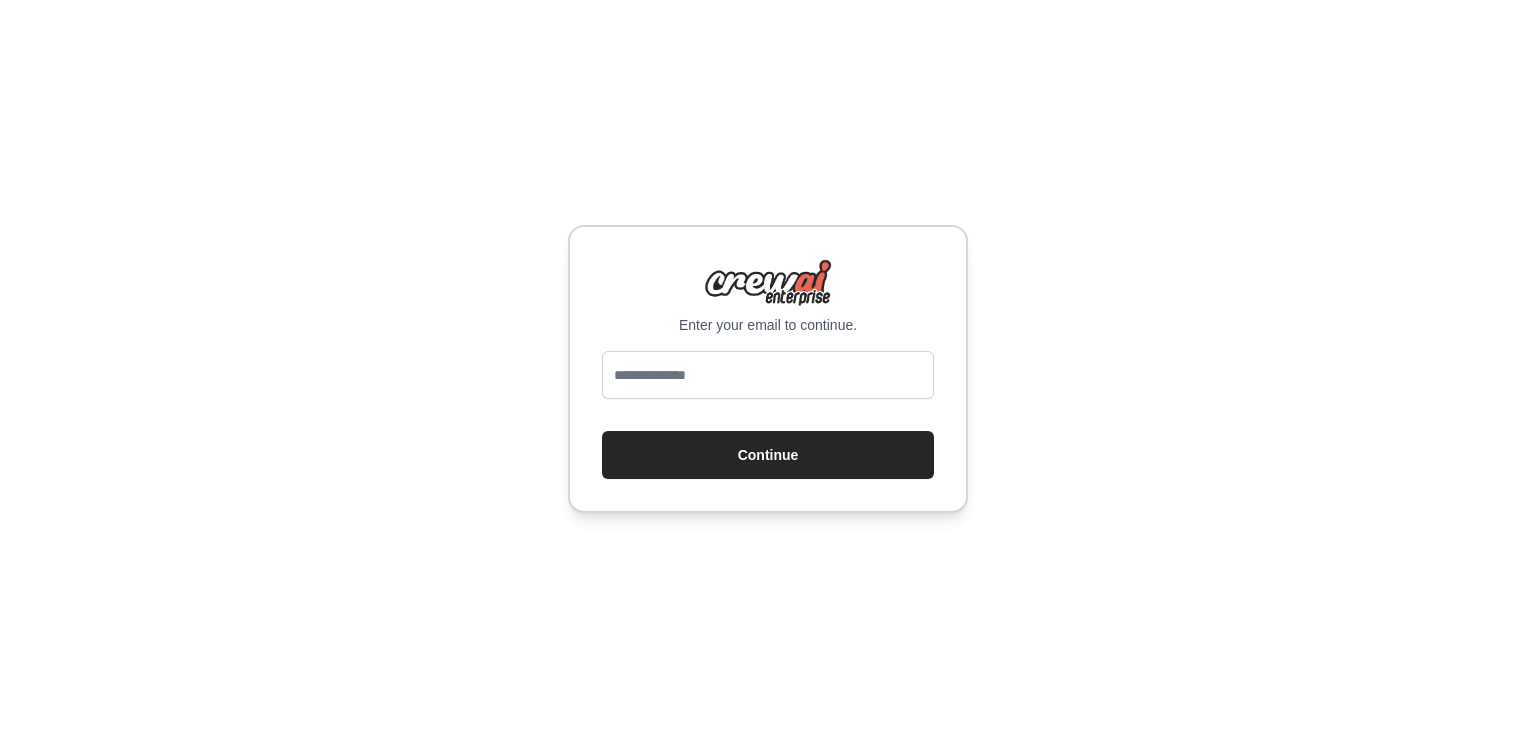 click at bounding box center (768, 375) 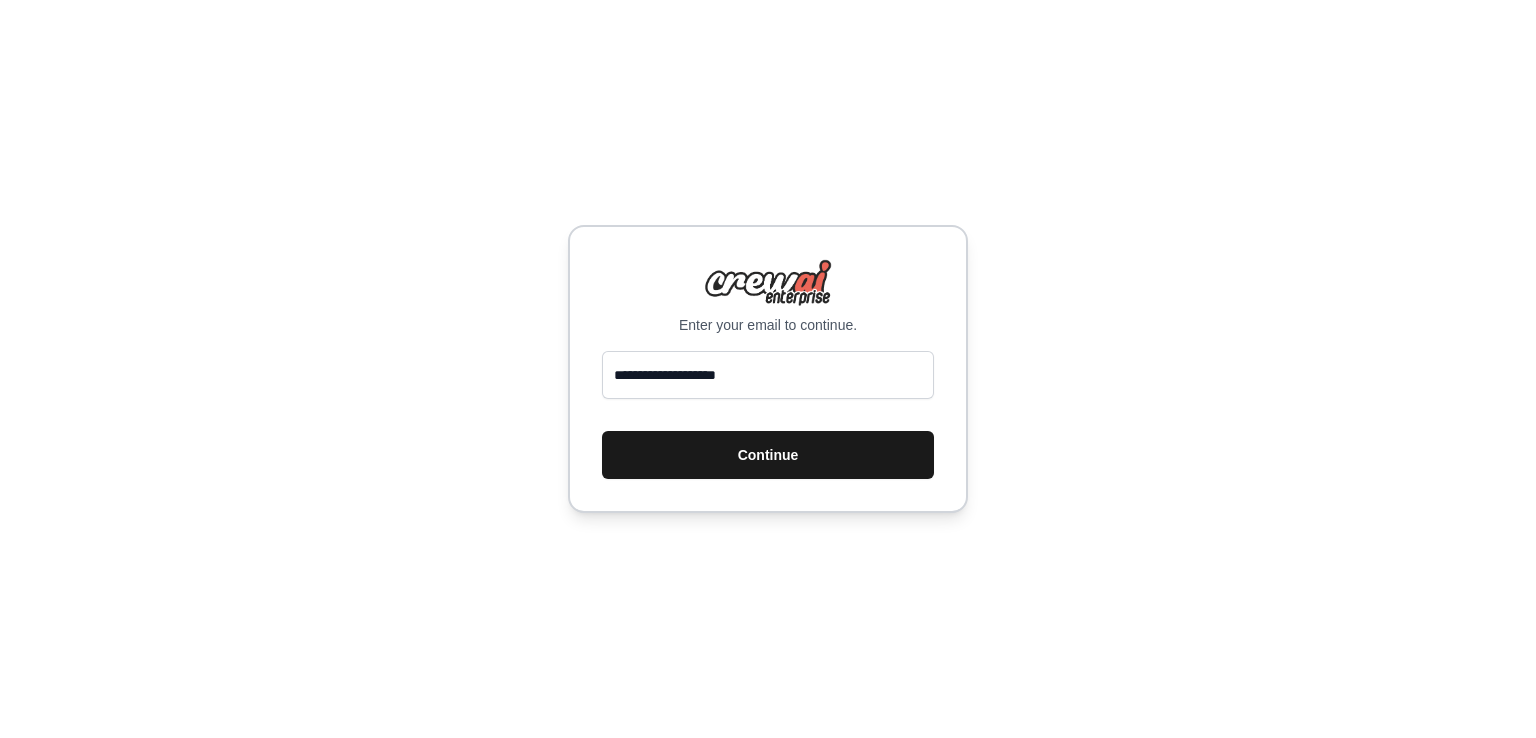 click on "Continue" at bounding box center (768, 455) 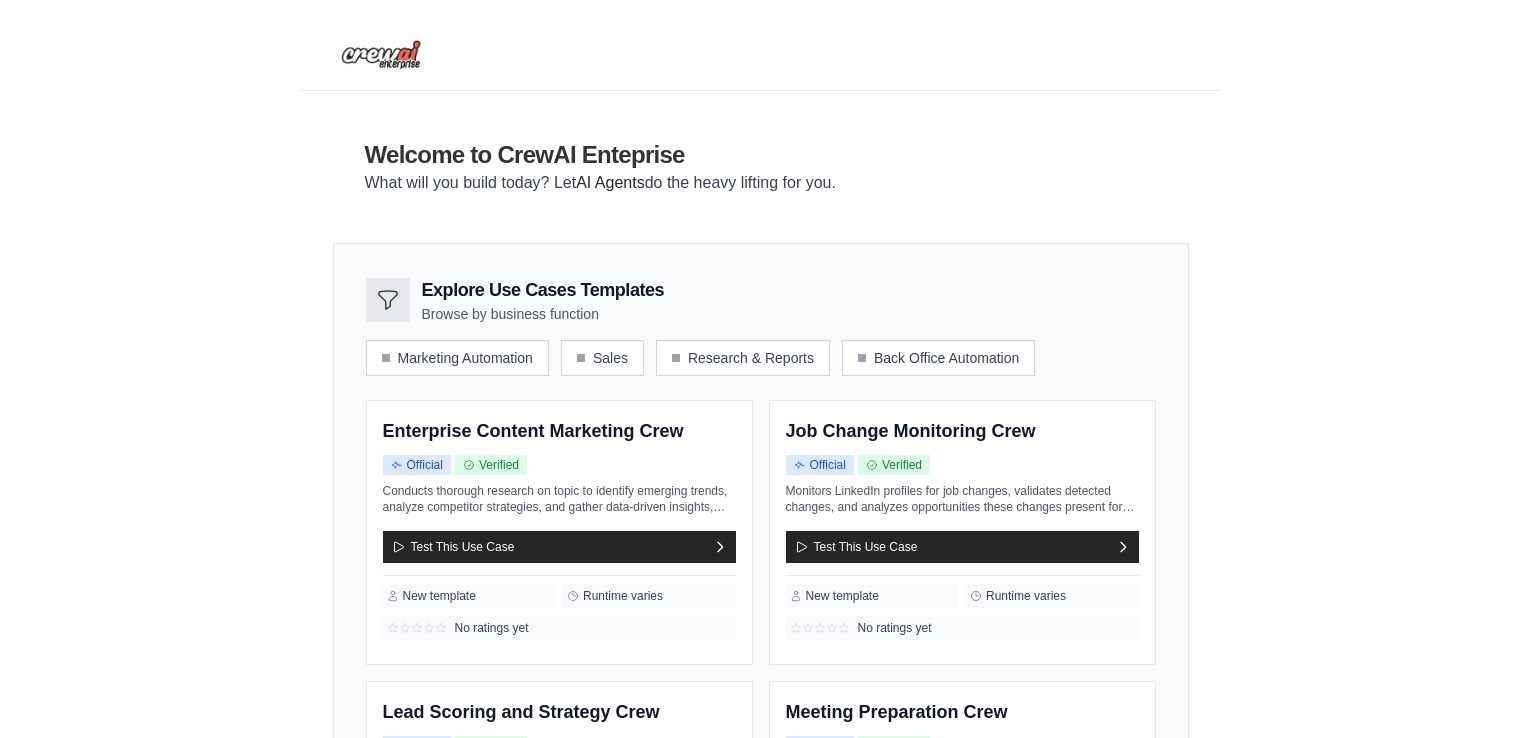 scroll, scrollTop: 0, scrollLeft: 0, axis: both 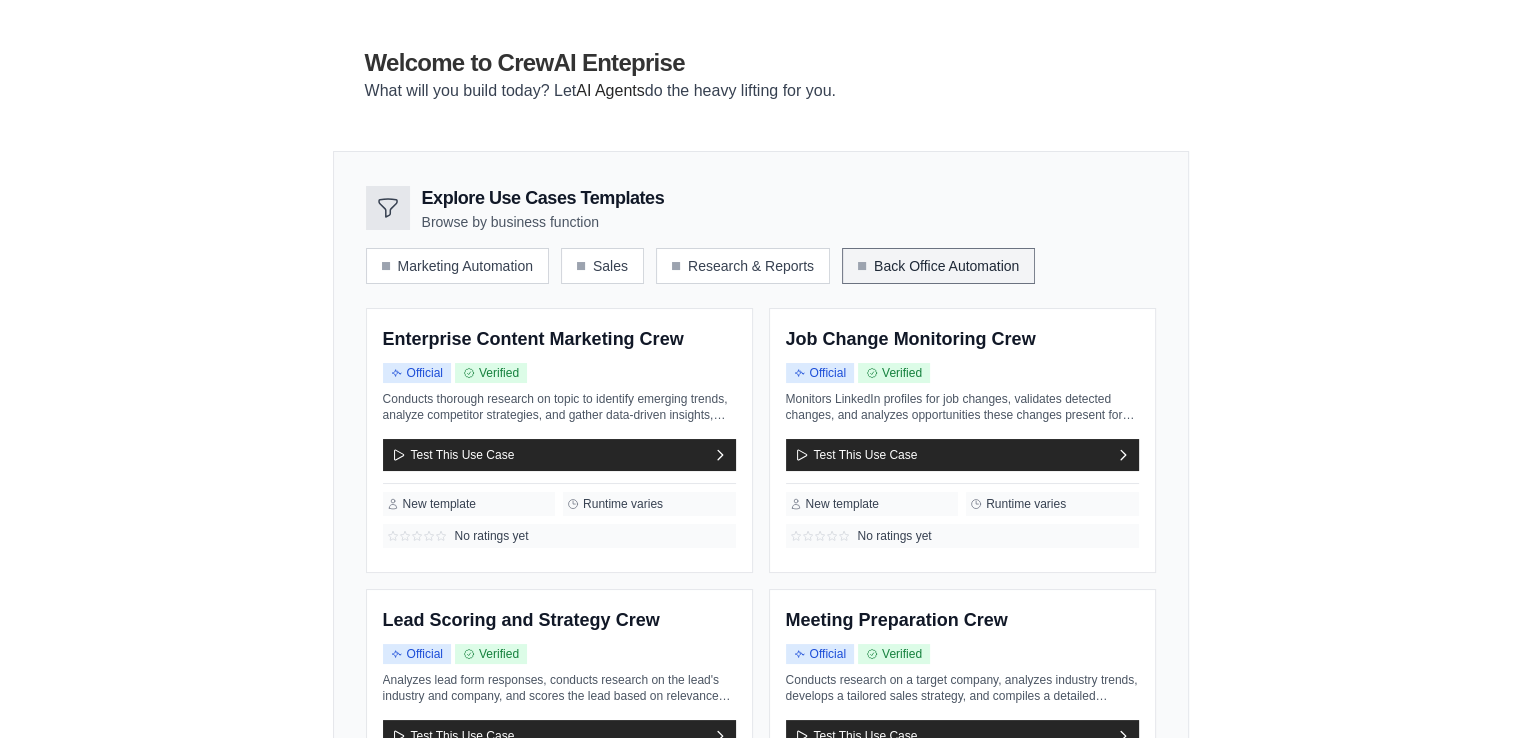 click on "Back Office Automation" at bounding box center [938, 266] 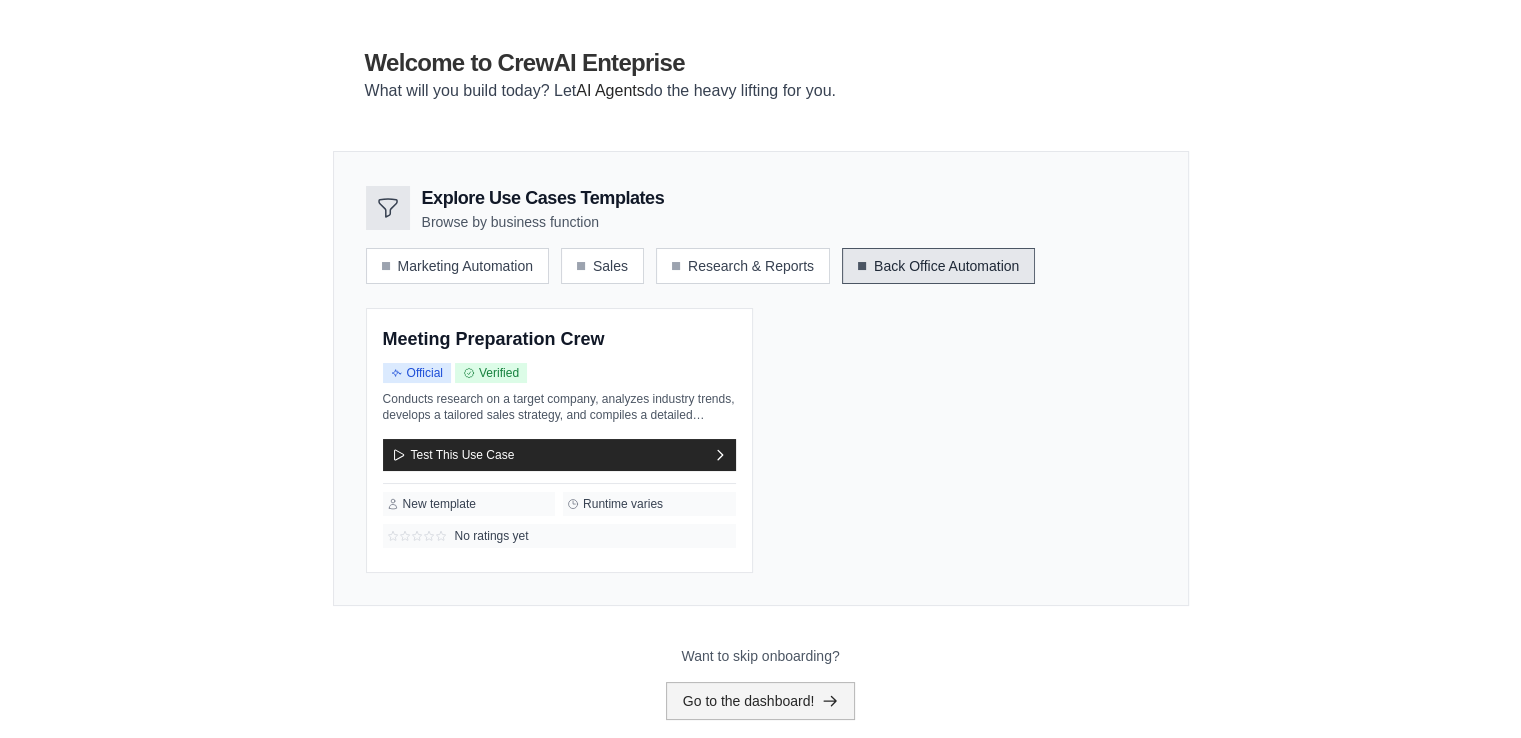 click on "Go to the dashboard!" at bounding box center (761, 701) 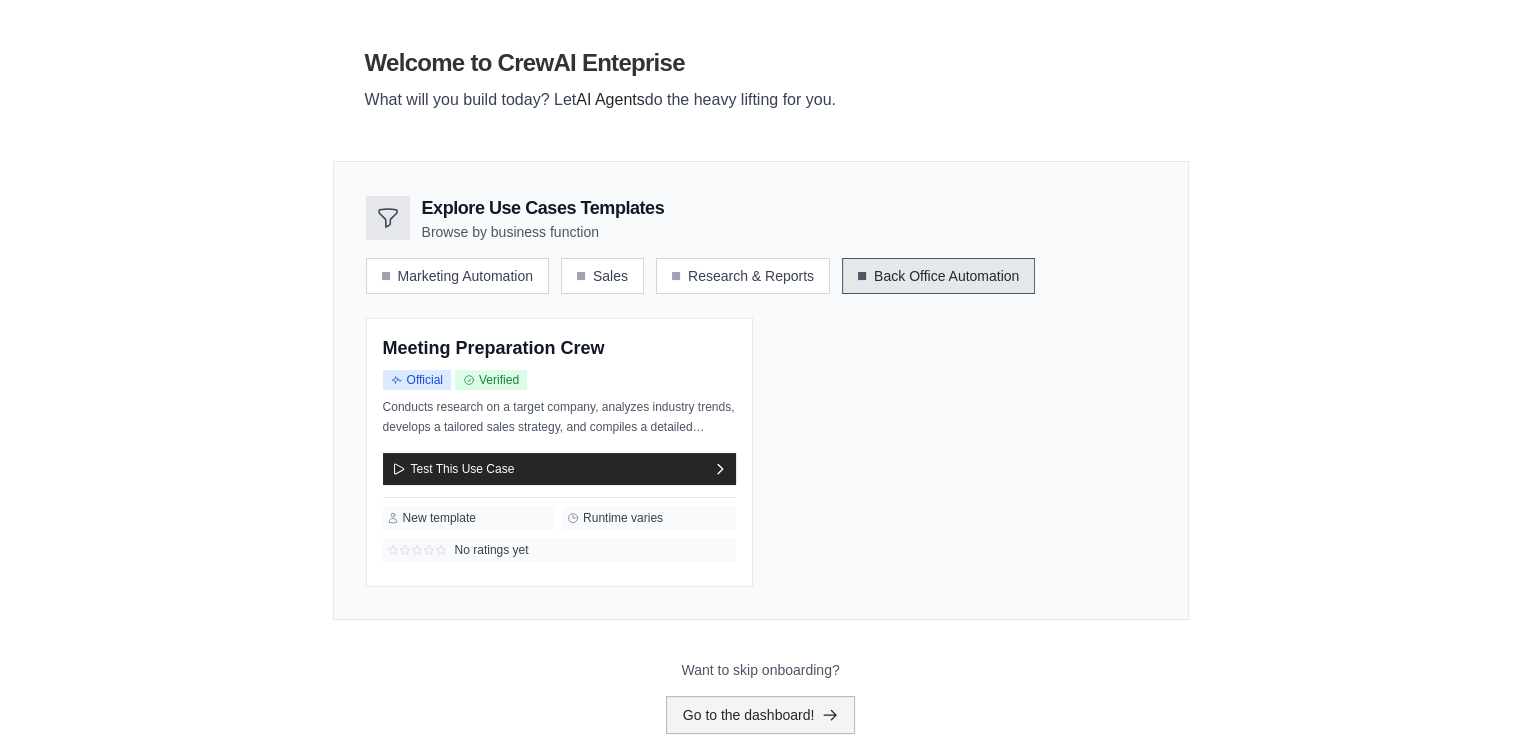 scroll, scrollTop: 0, scrollLeft: 0, axis: both 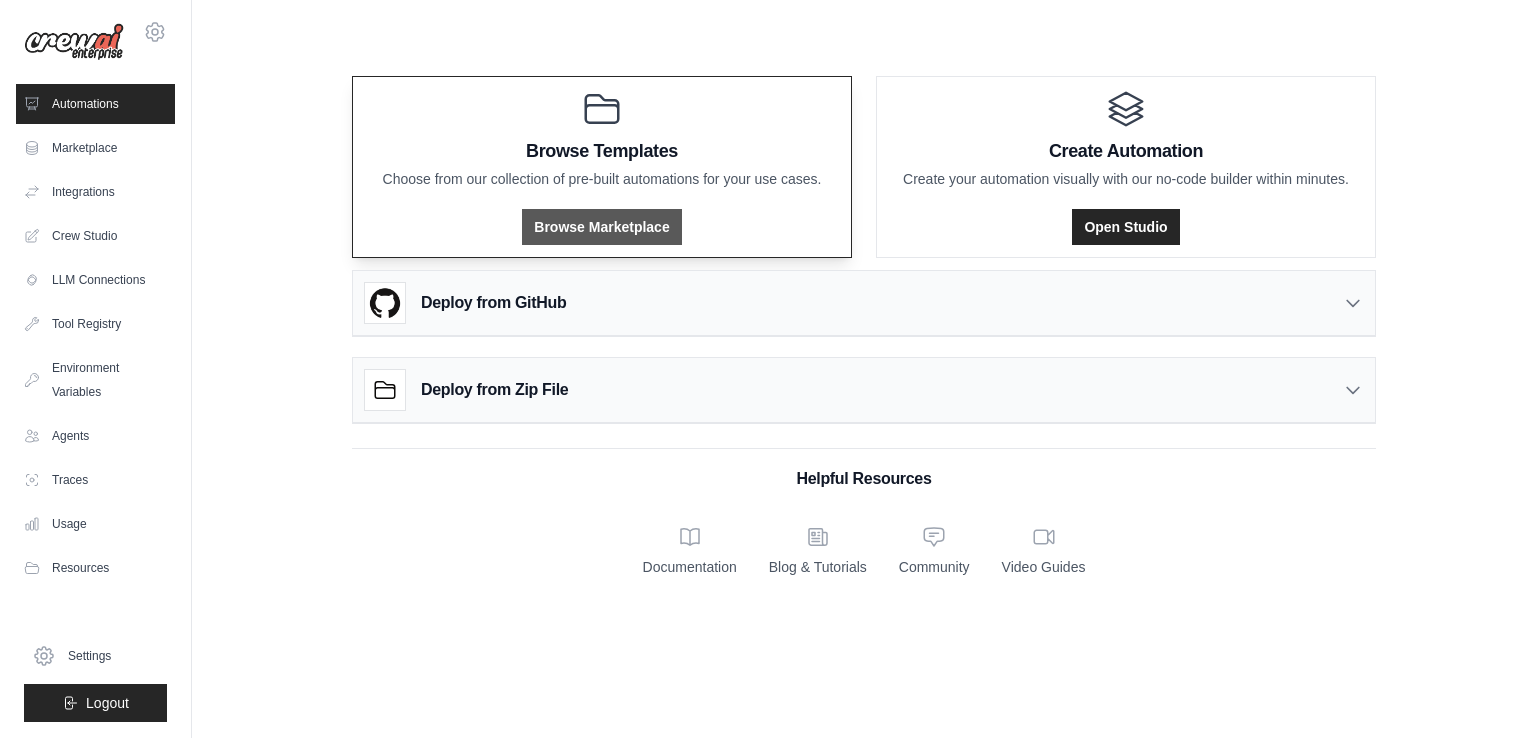 click on "Browse Marketplace" at bounding box center (601, 227) 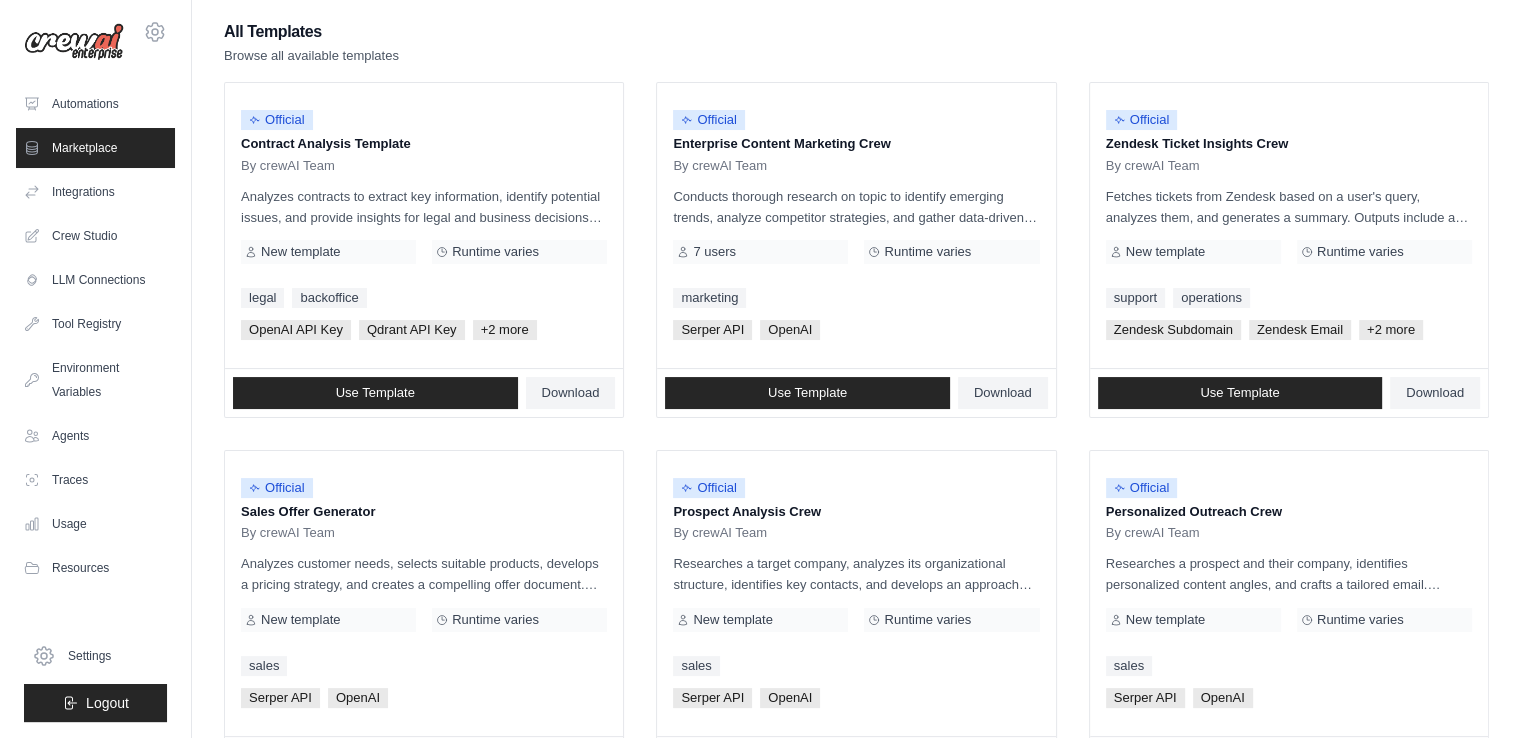 scroll, scrollTop: 0, scrollLeft: 0, axis: both 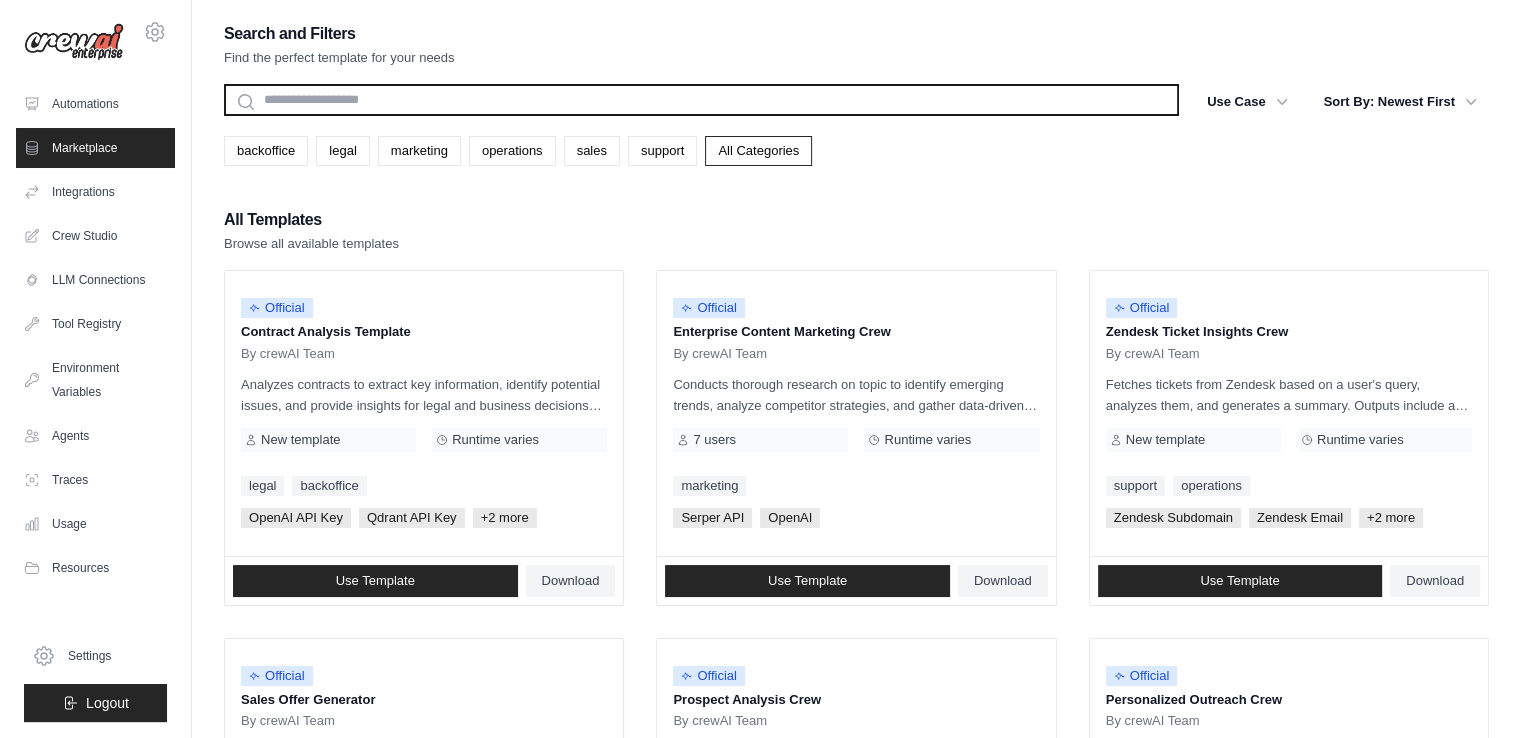 click at bounding box center (701, 100) 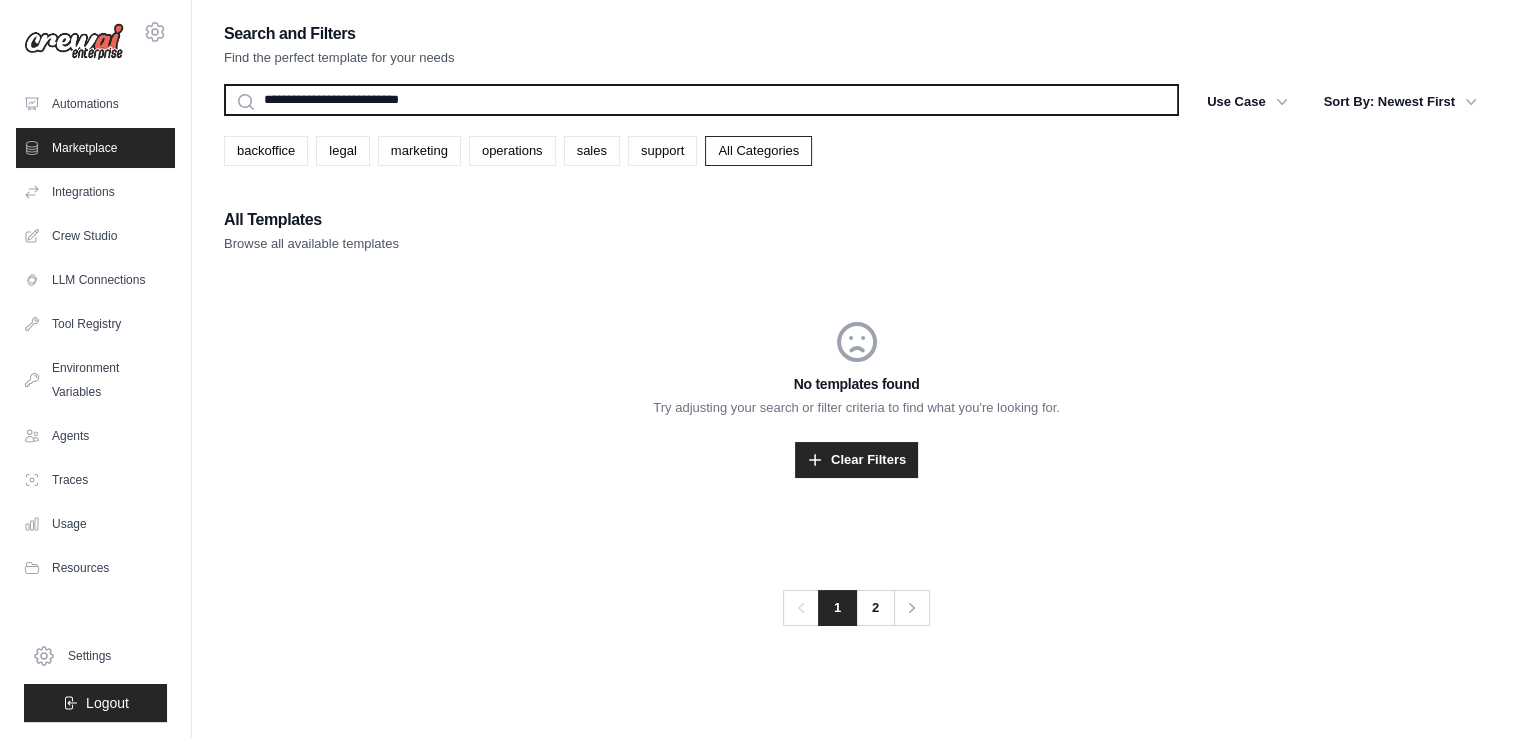 type on "**********" 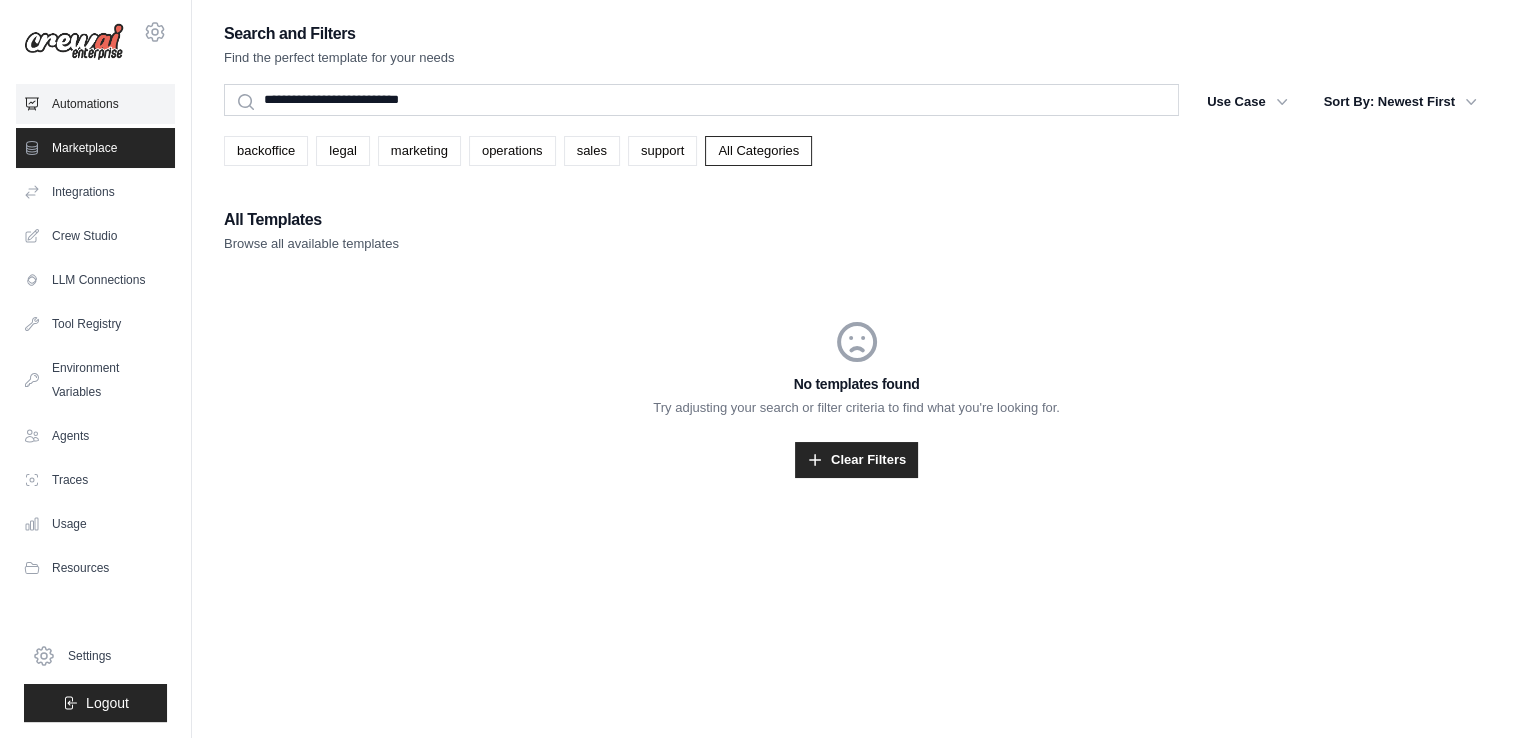 click on "Automations" at bounding box center [95, 104] 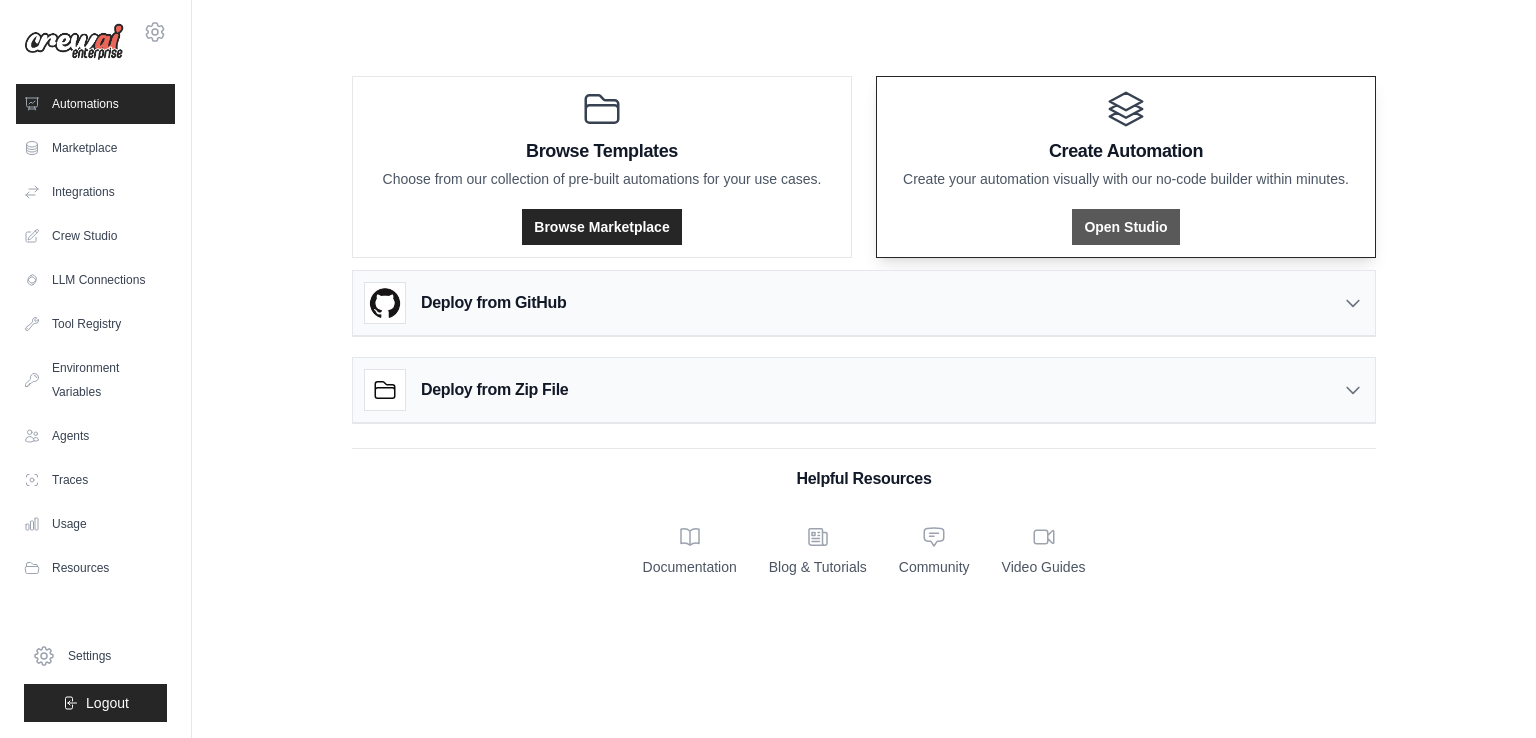 click on "Open Studio" at bounding box center [1125, 227] 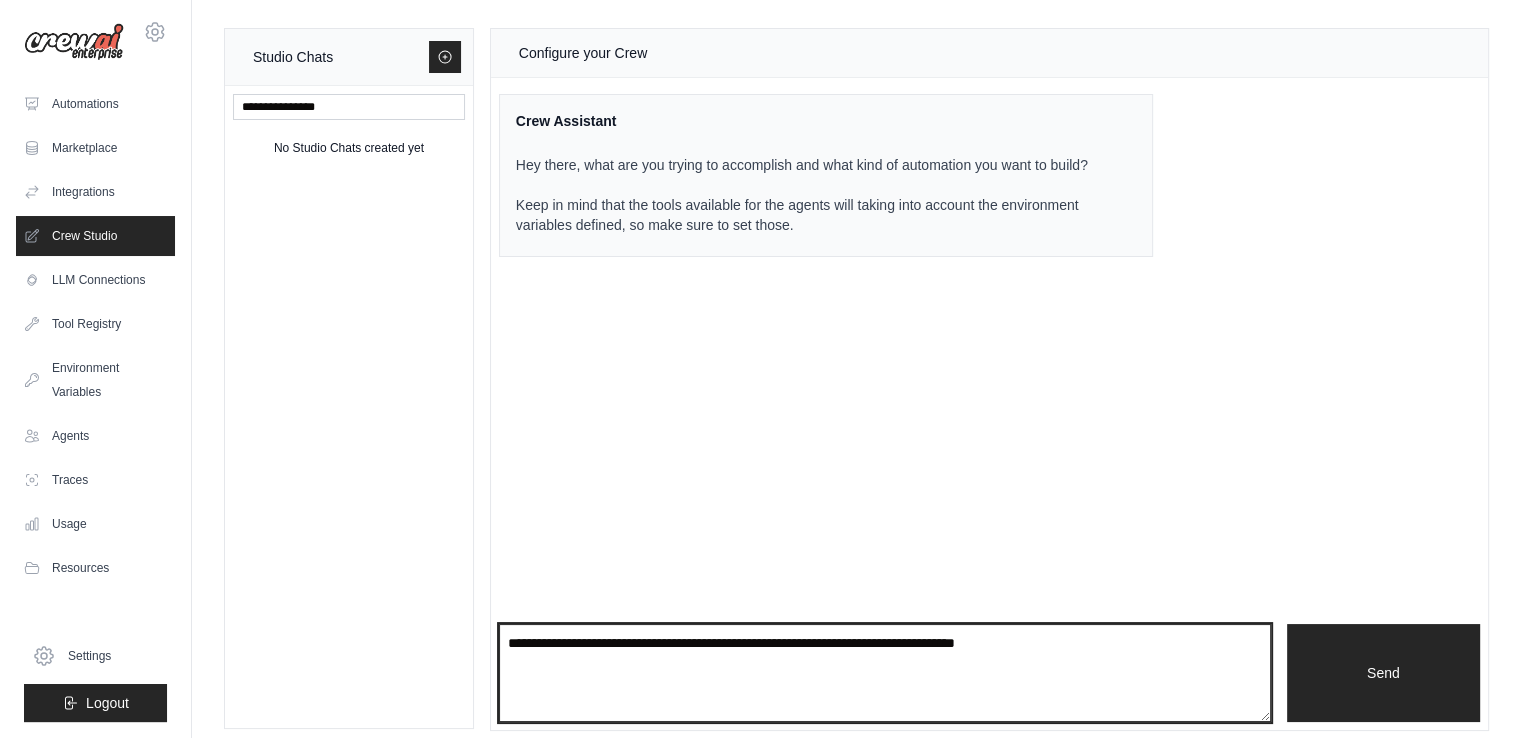 click at bounding box center (885, 673) 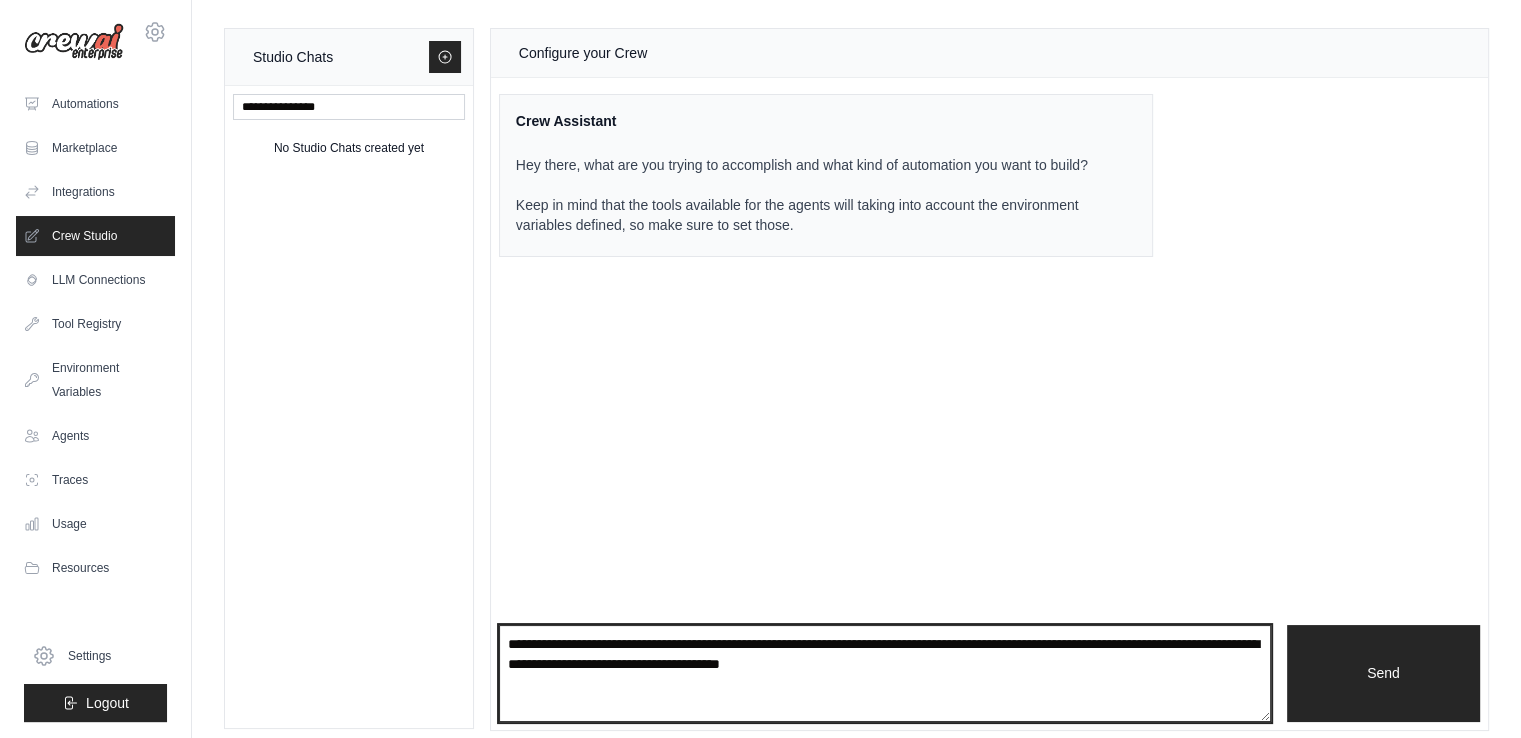 type on "**********" 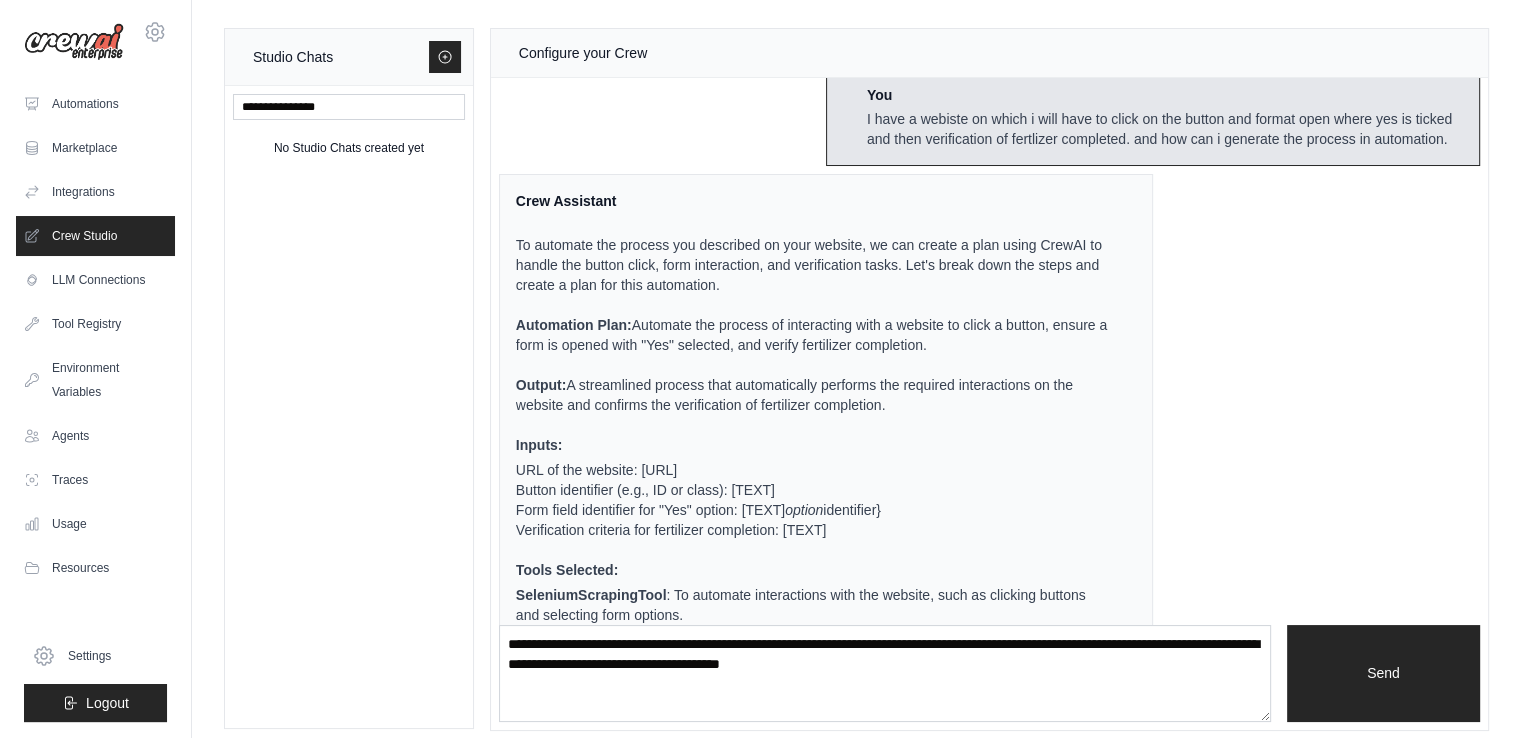 scroll, scrollTop: 199, scrollLeft: 0, axis: vertical 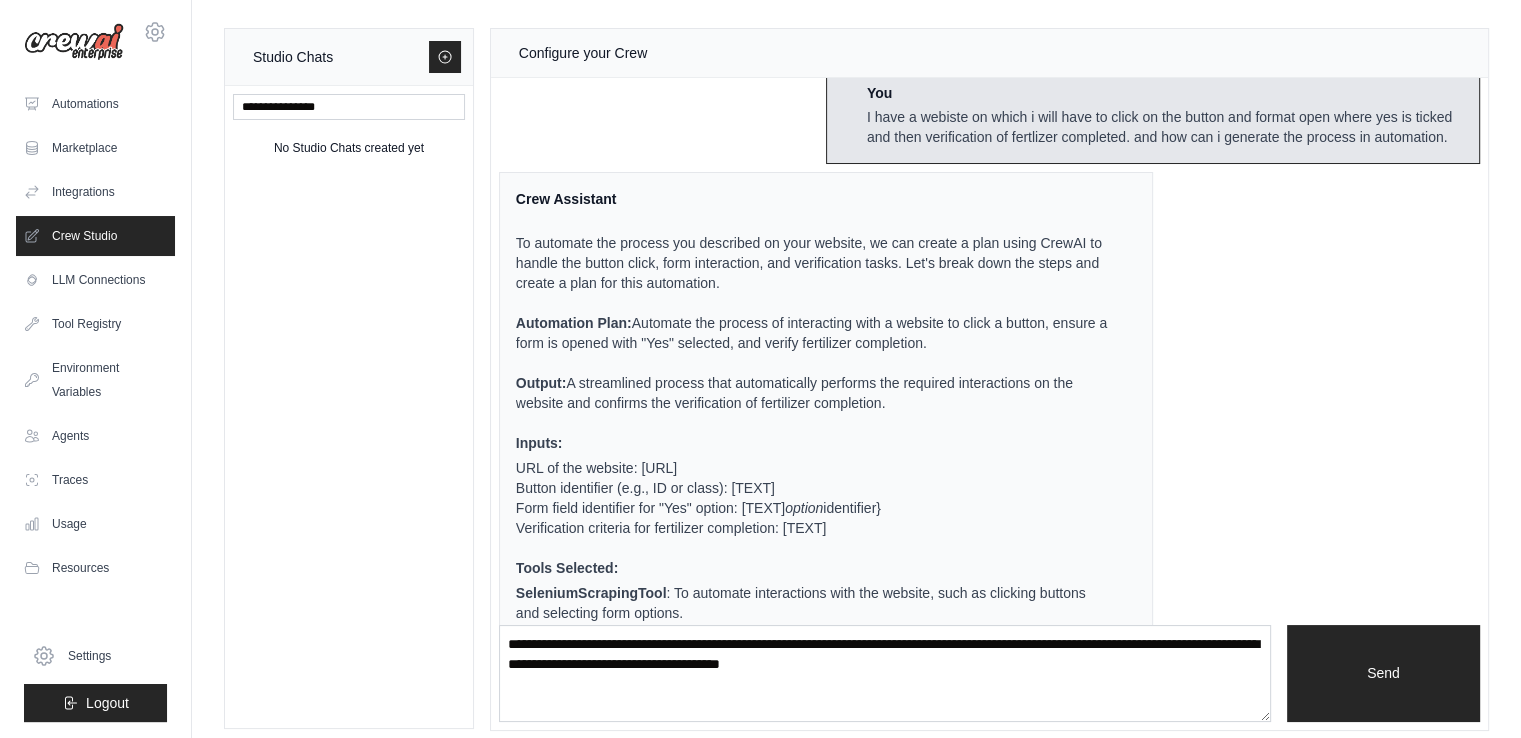 click on "Form field identifier for "Yes" option: {yes option identifier}" at bounding box center (814, 508) 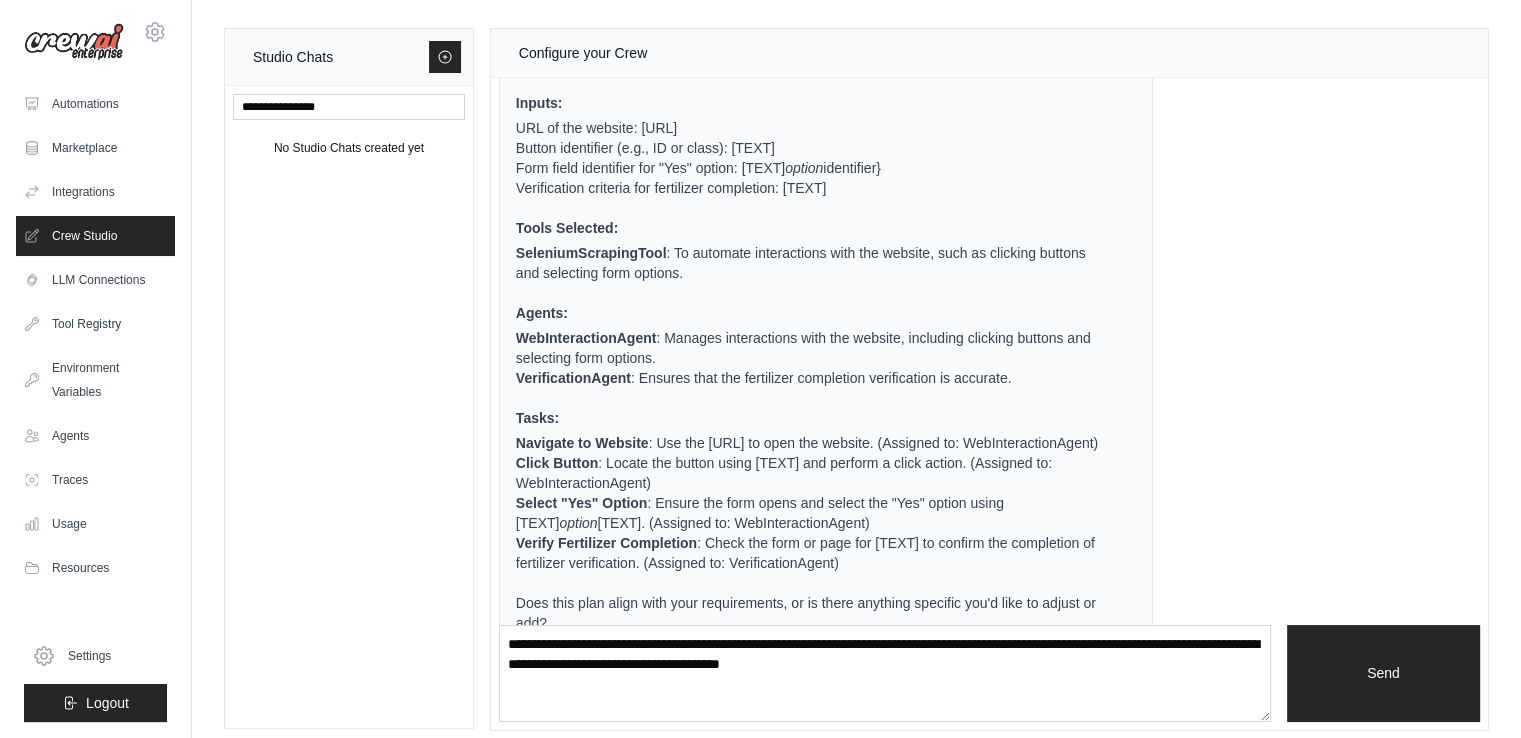scroll, scrollTop: 604, scrollLeft: 0, axis: vertical 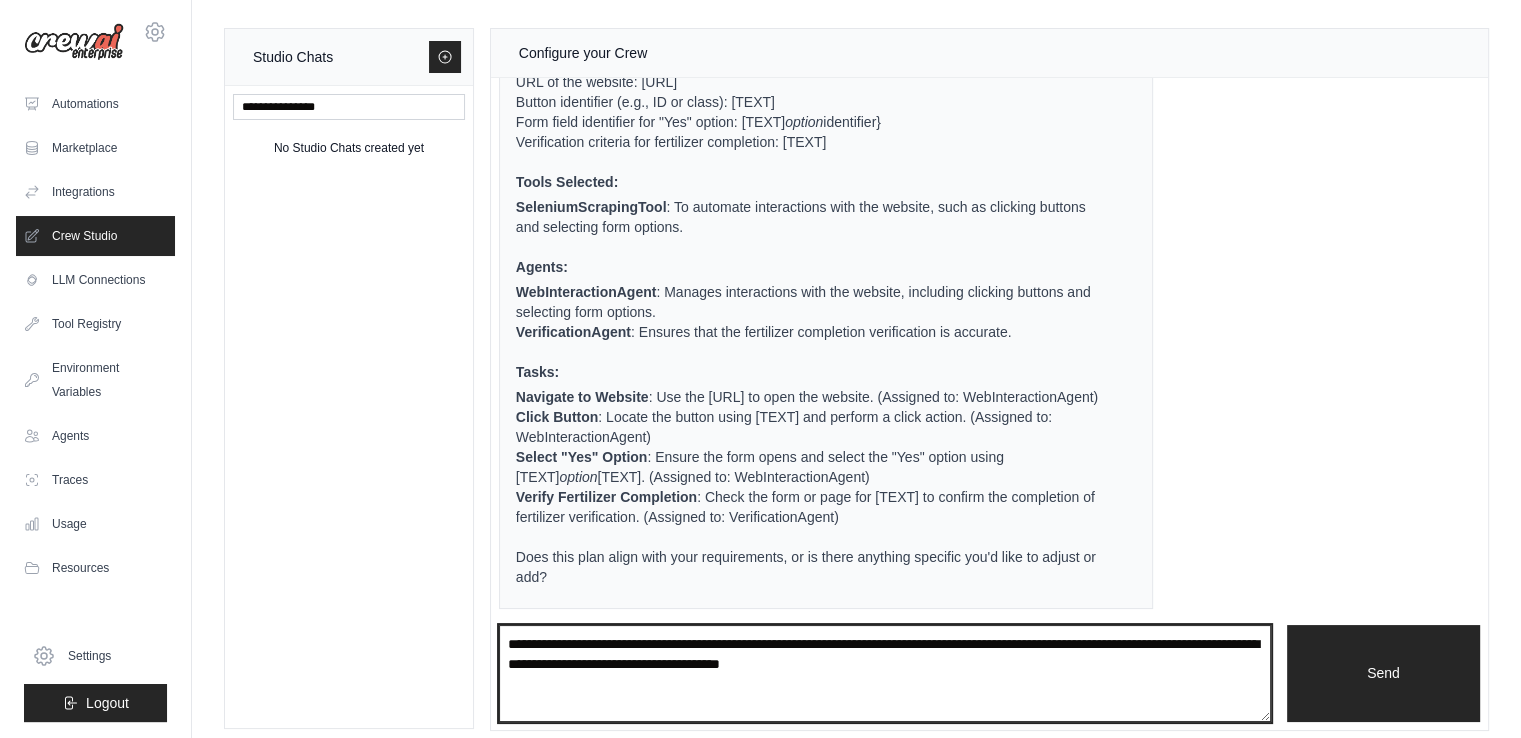click on "**********" at bounding box center (885, 674) 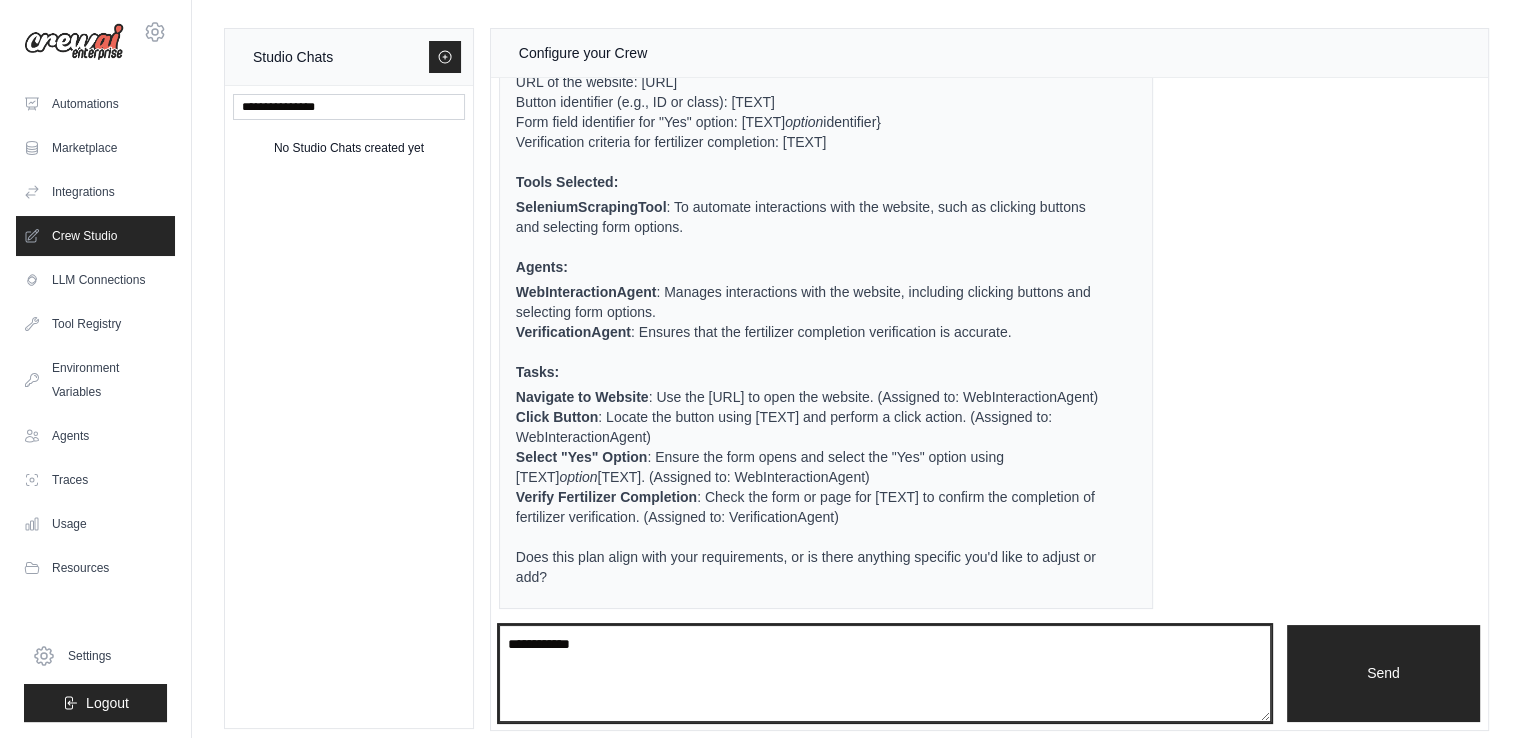 type on "**********" 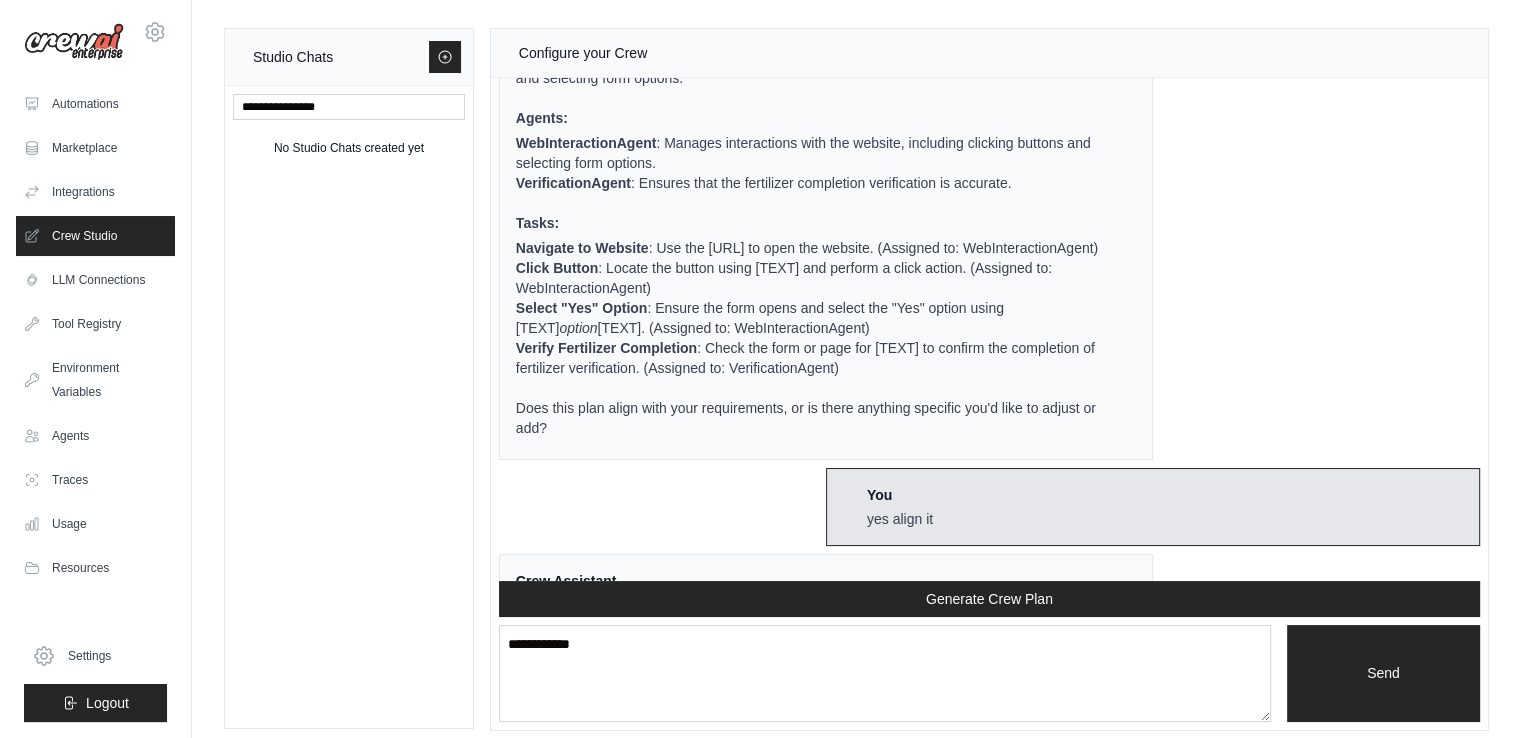 scroll, scrollTop: 1564, scrollLeft: 0, axis: vertical 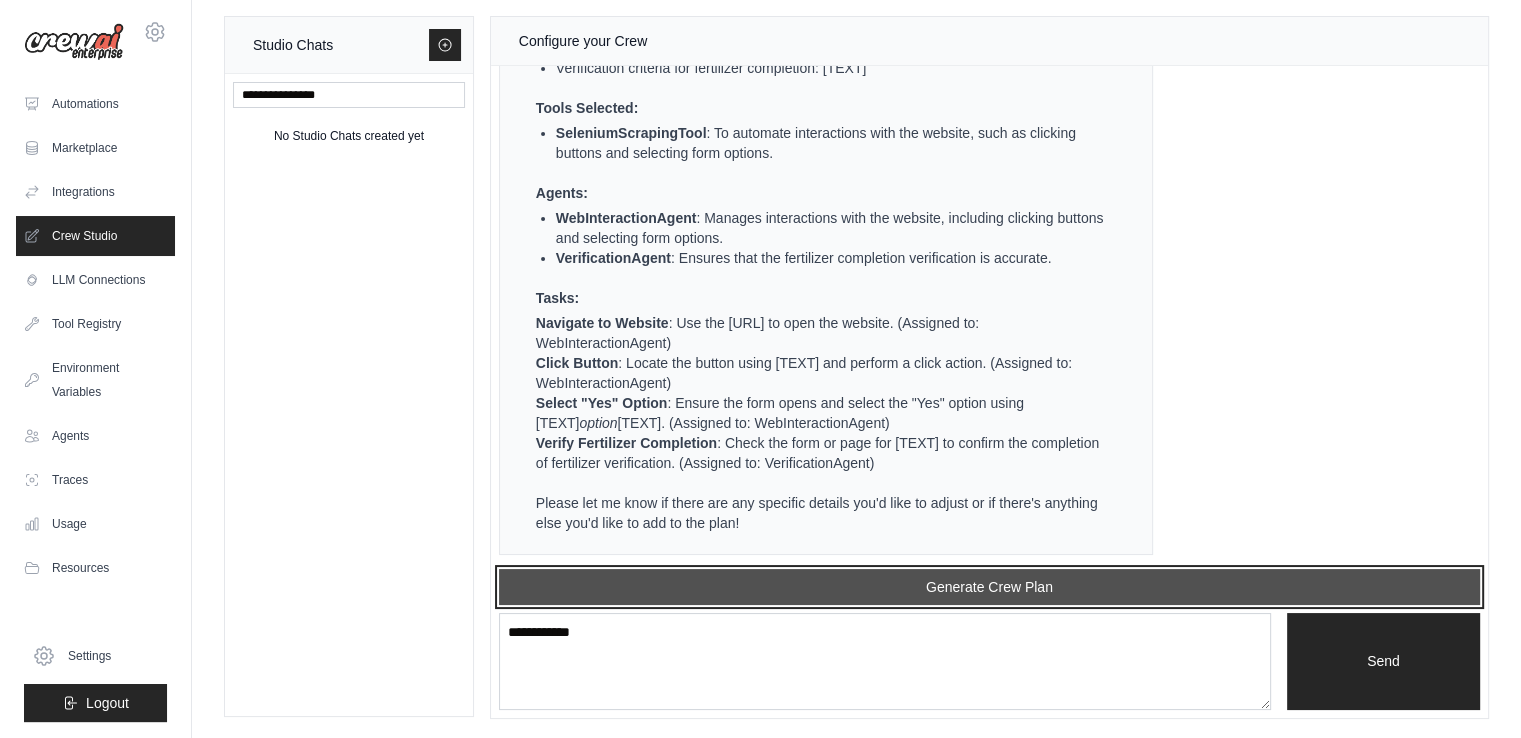 click on "Generate Crew Plan" at bounding box center [989, 587] 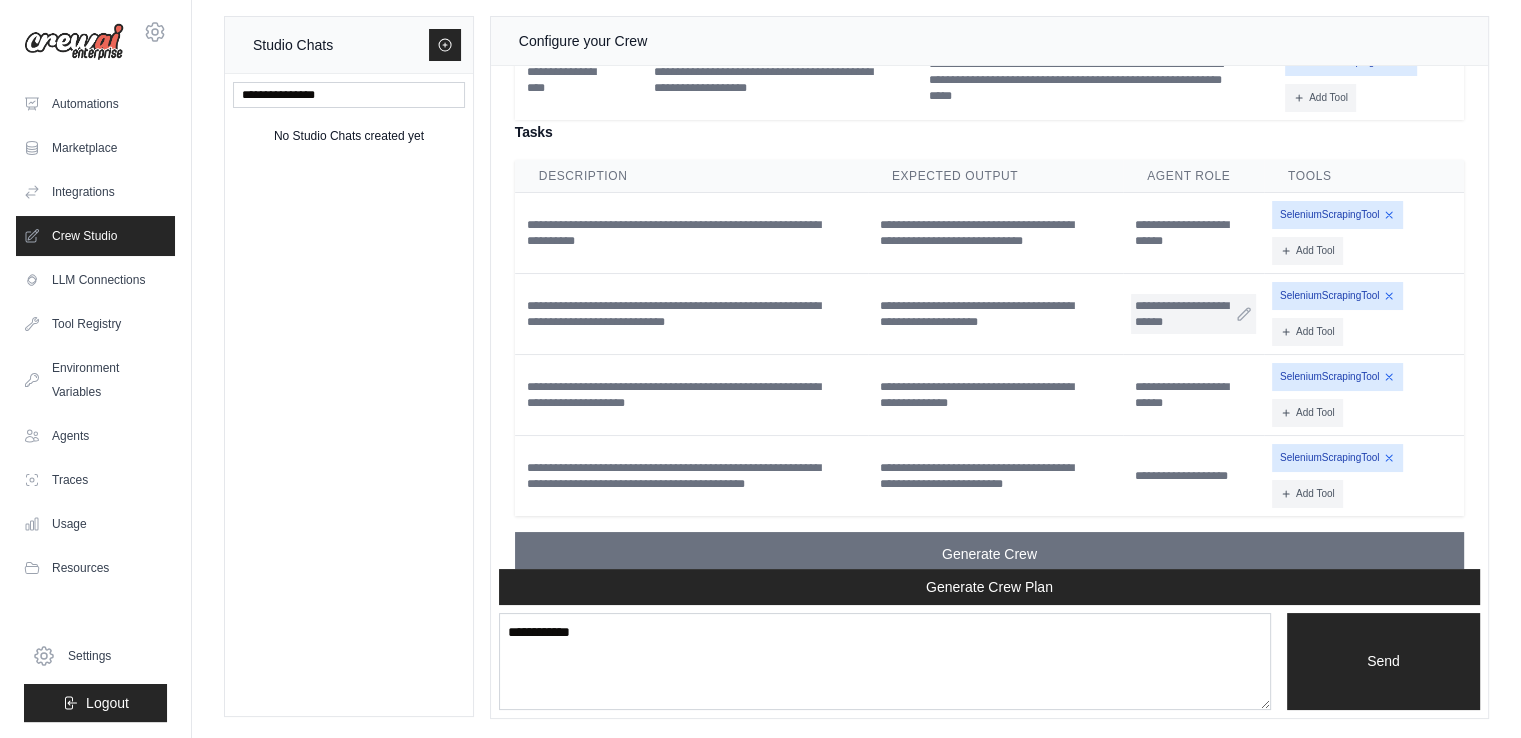 scroll, scrollTop: 2432, scrollLeft: 0, axis: vertical 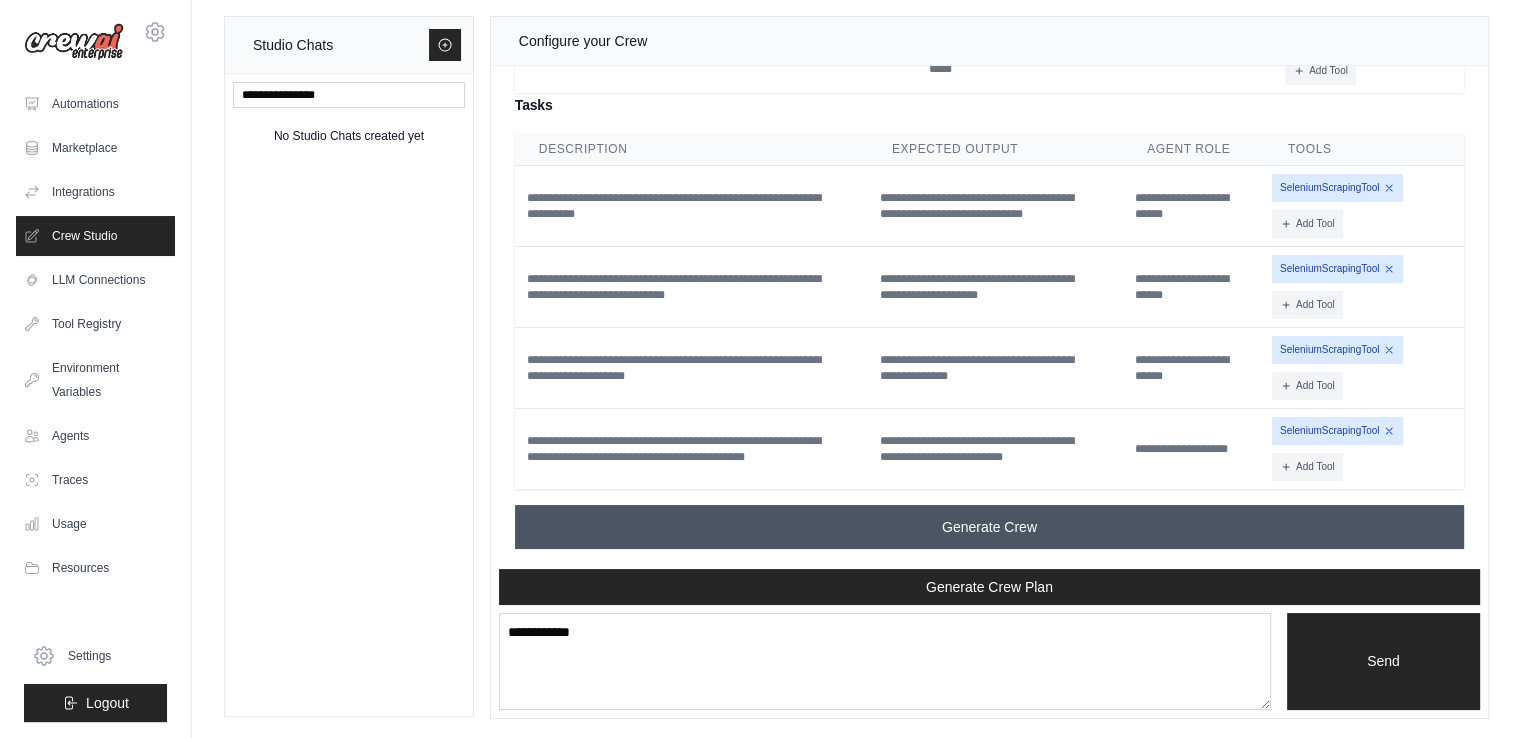 click on "Generate Crew" at bounding box center [989, 527] 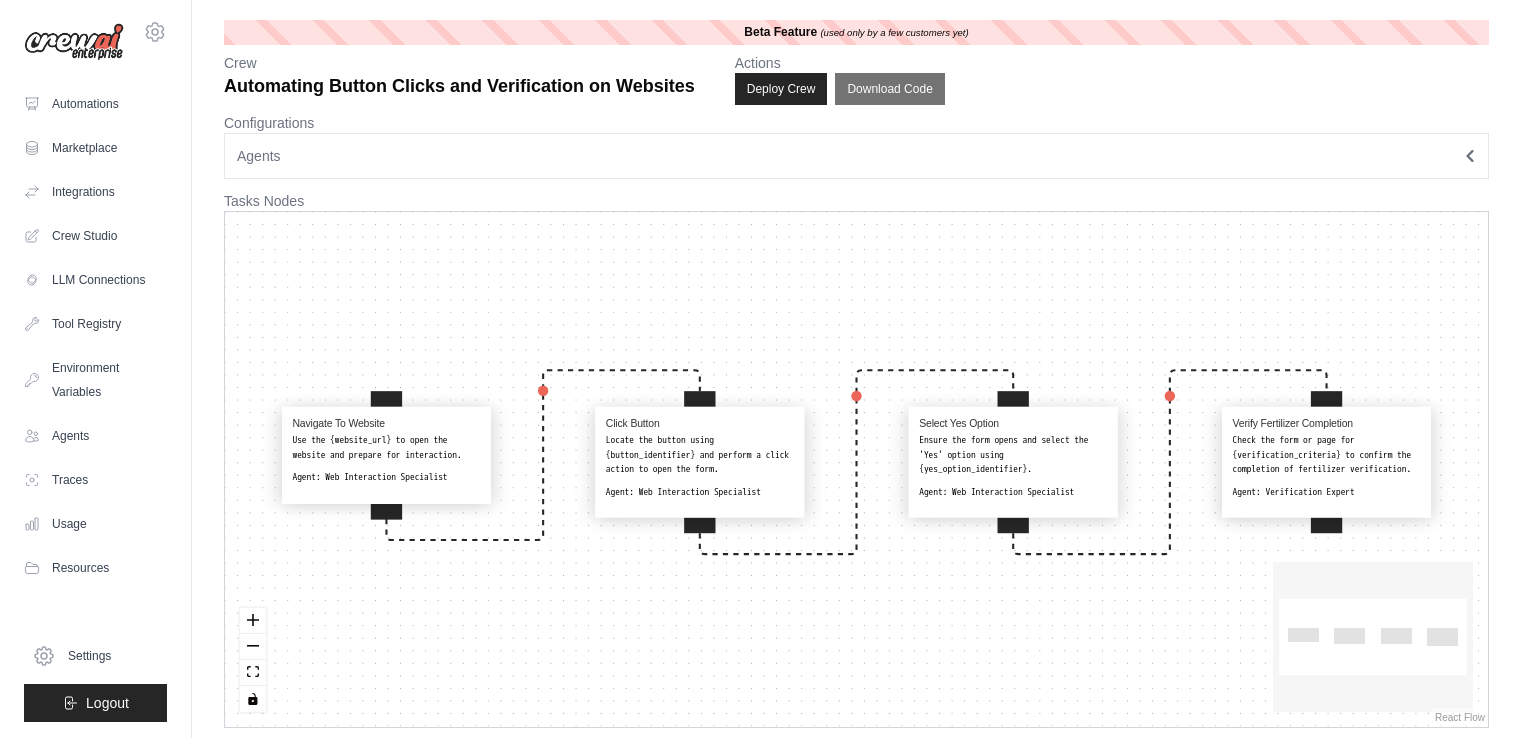 scroll, scrollTop: 0, scrollLeft: 0, axis: both 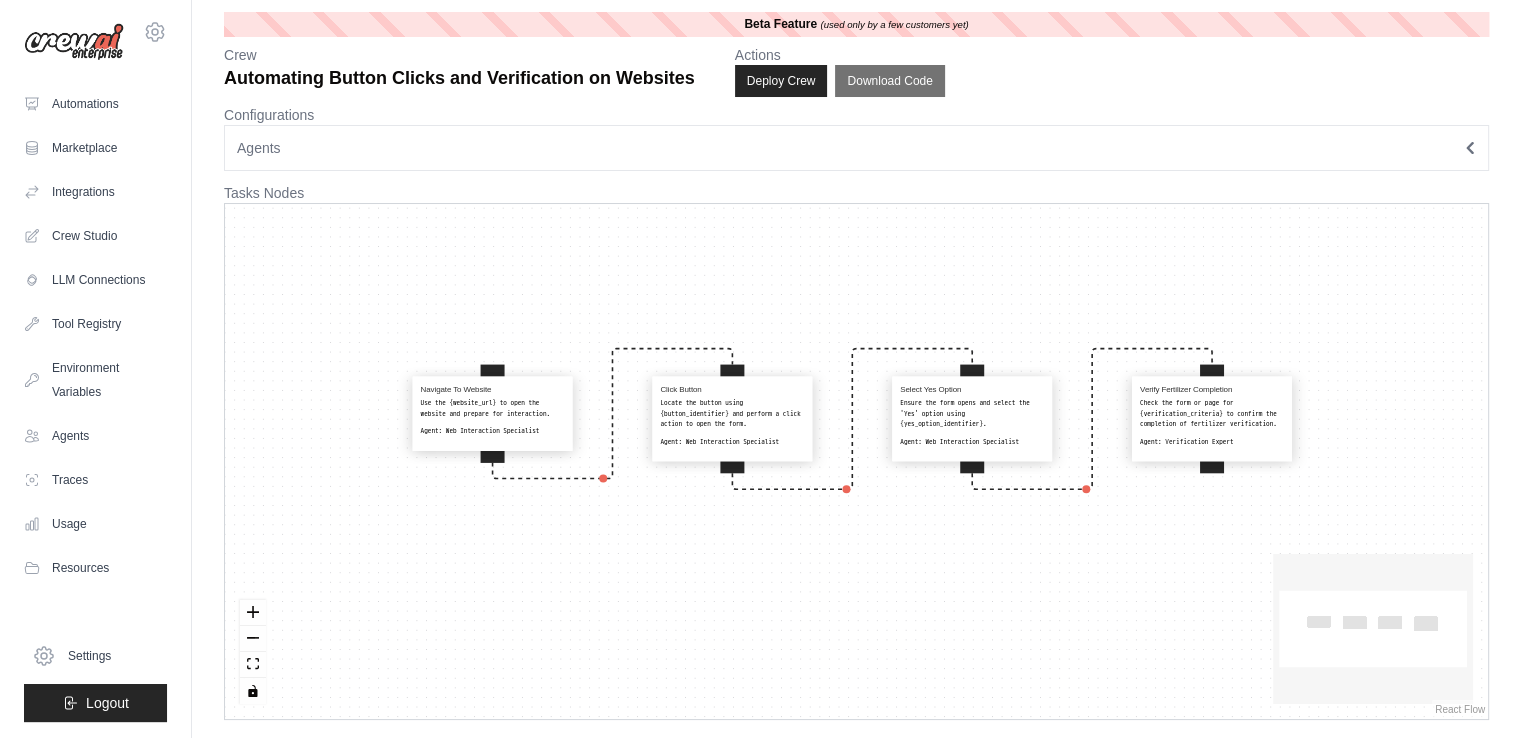 click on "Navigate To Website Use the {website_url} to open the website and prepare for interaction. Agent:   Web Interaction Specialist" at bounding box center (493, 411) 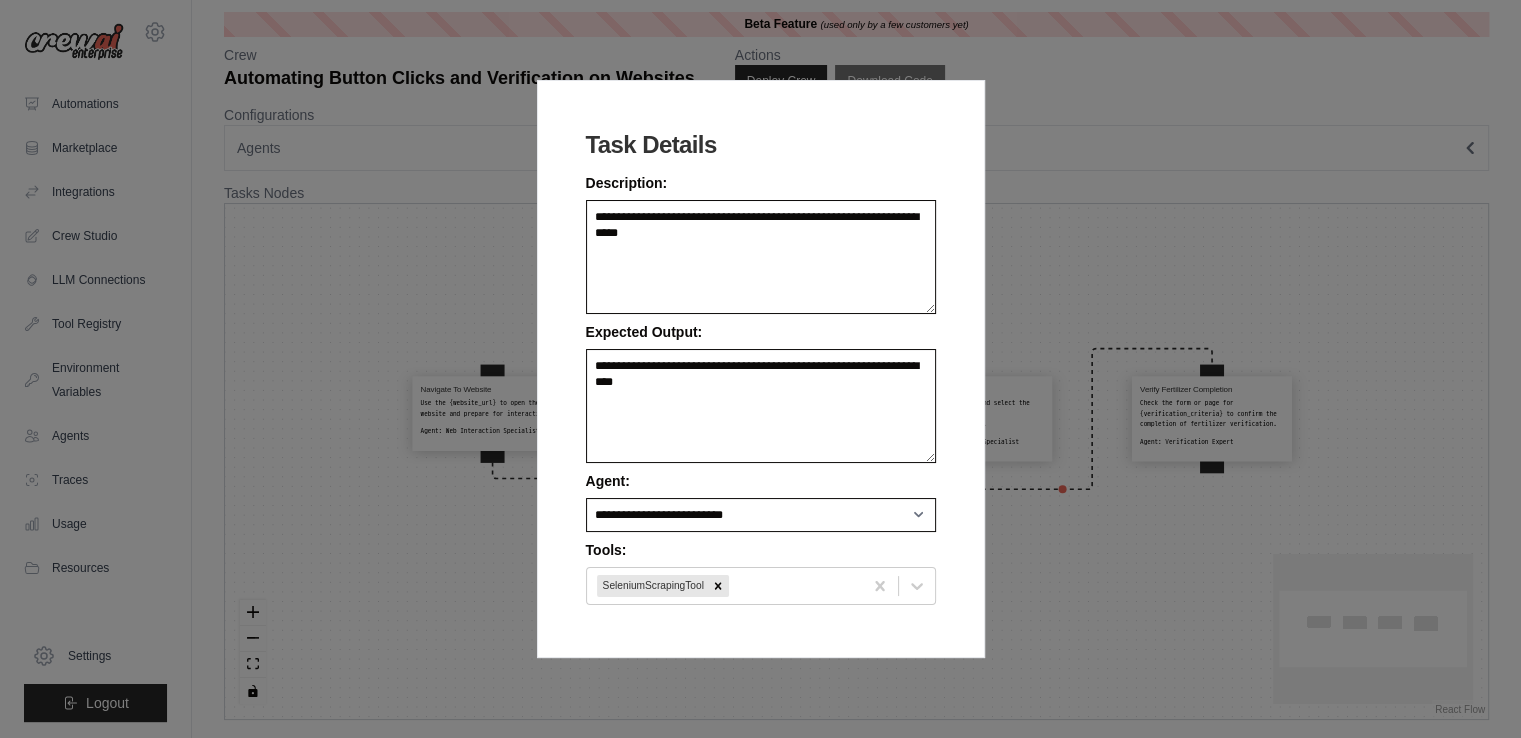 click on "**********" at bounding box center (760, 369) 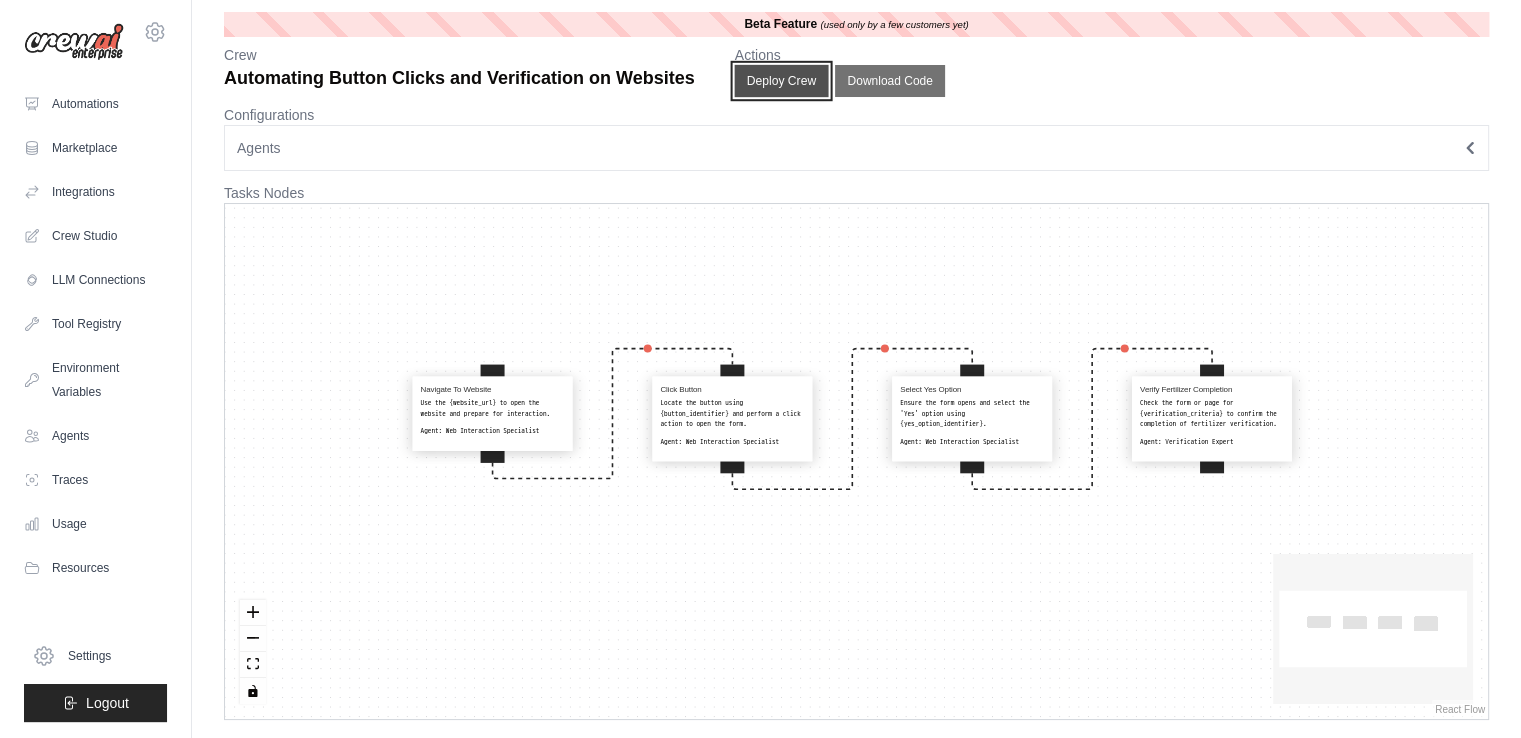 click on "Deploy Crew" at bounding box center (781, 81) 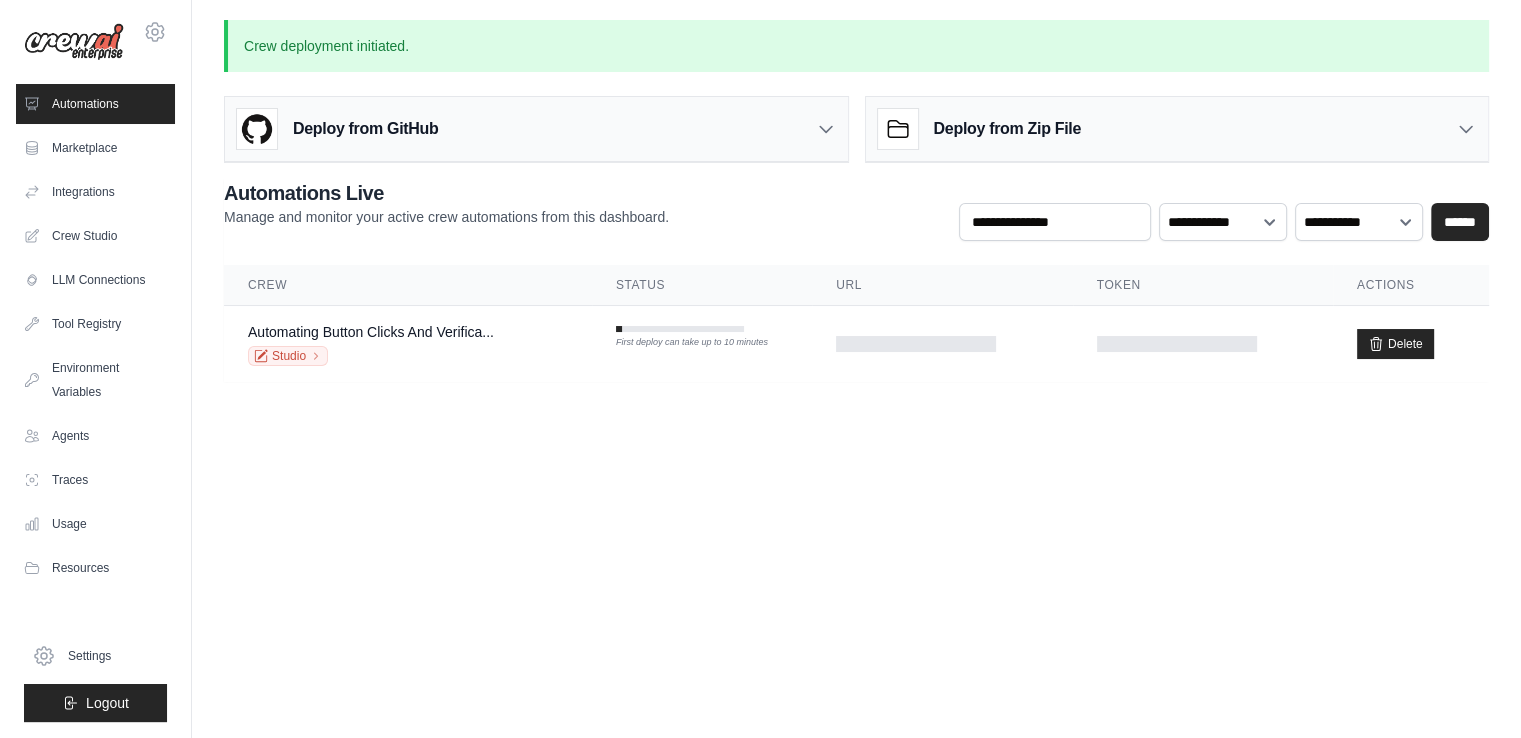 scroll, scrollTop: 0, scrollLeft: 0, axis: both 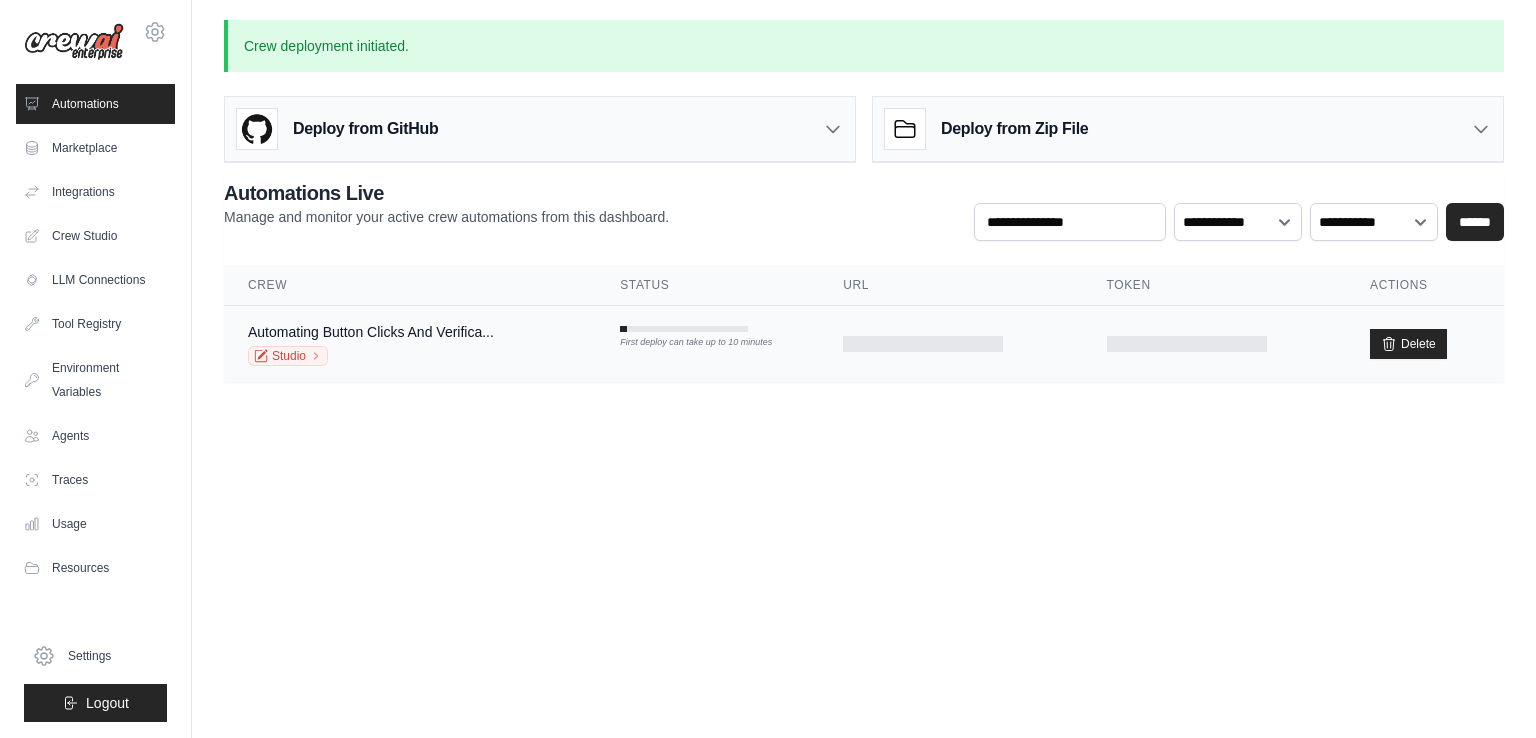 click on "Automating Button Clicks And Verifica...
Studio" at bounding box center (410, 344) 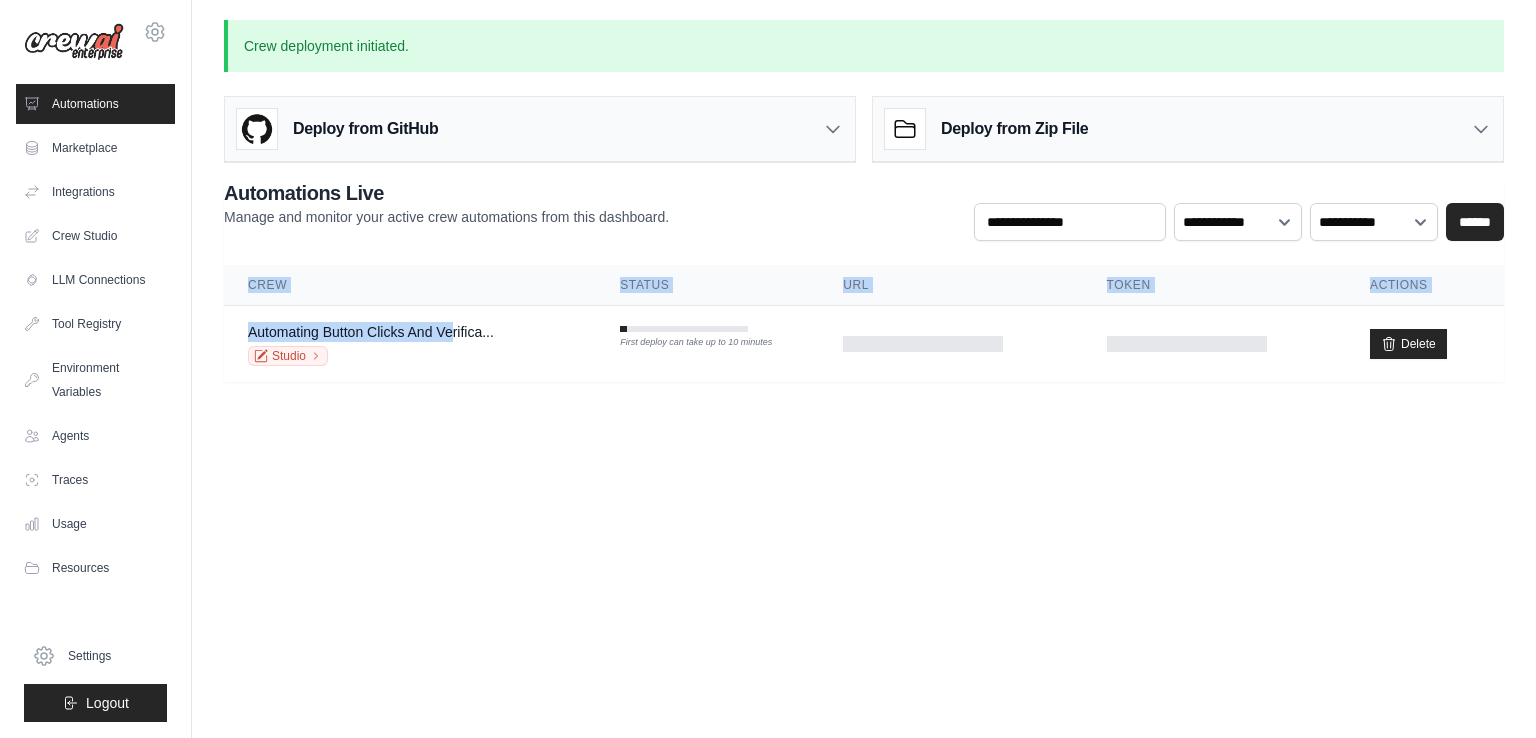 drag, startPoint x: 448, startPoint y: 318, endPoint x: 433, endPoint y: 433, distance: 115.97414 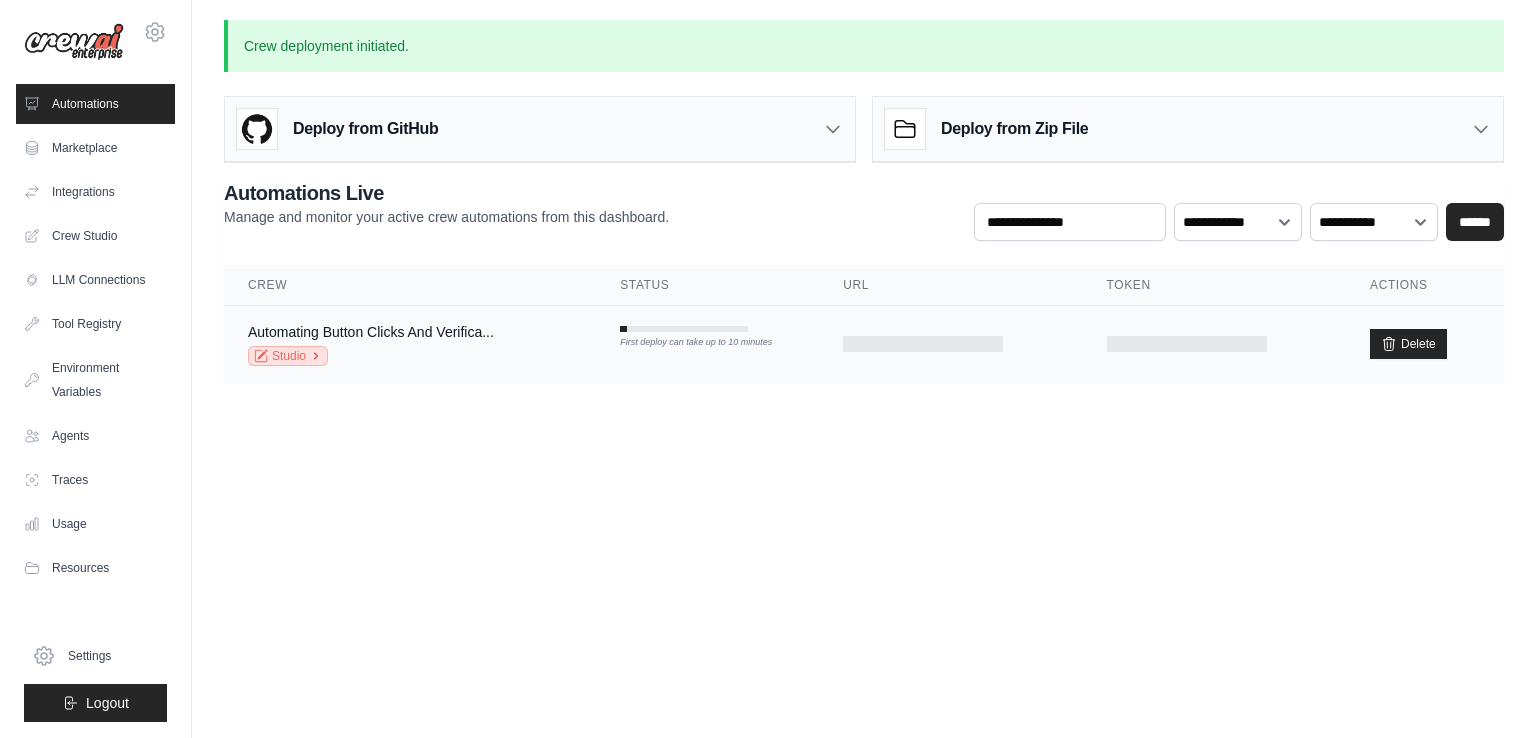click on "Studio" at bounding box center [288, 356] 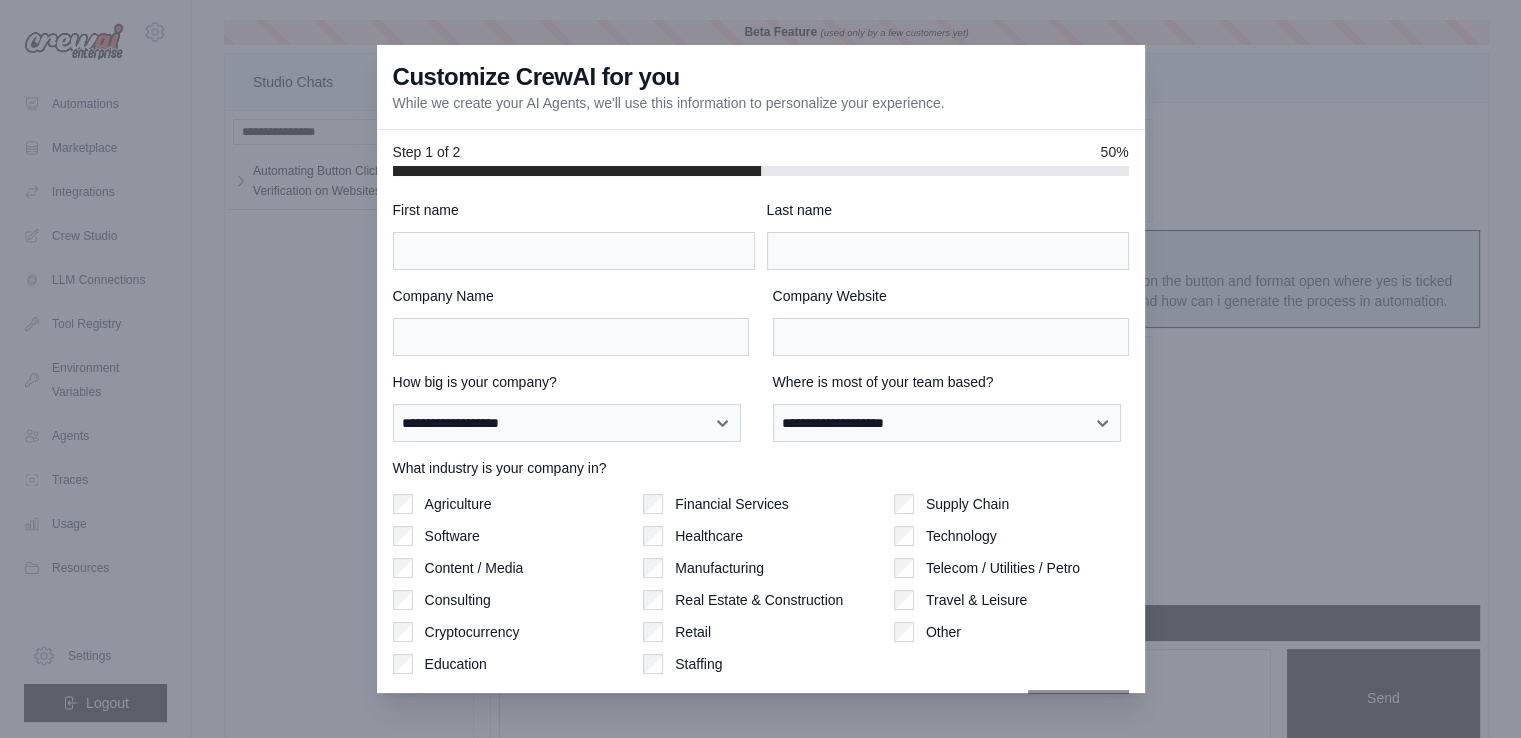 scroll, scrollTop: 2372, scrollLeft: 0, axis: vertical 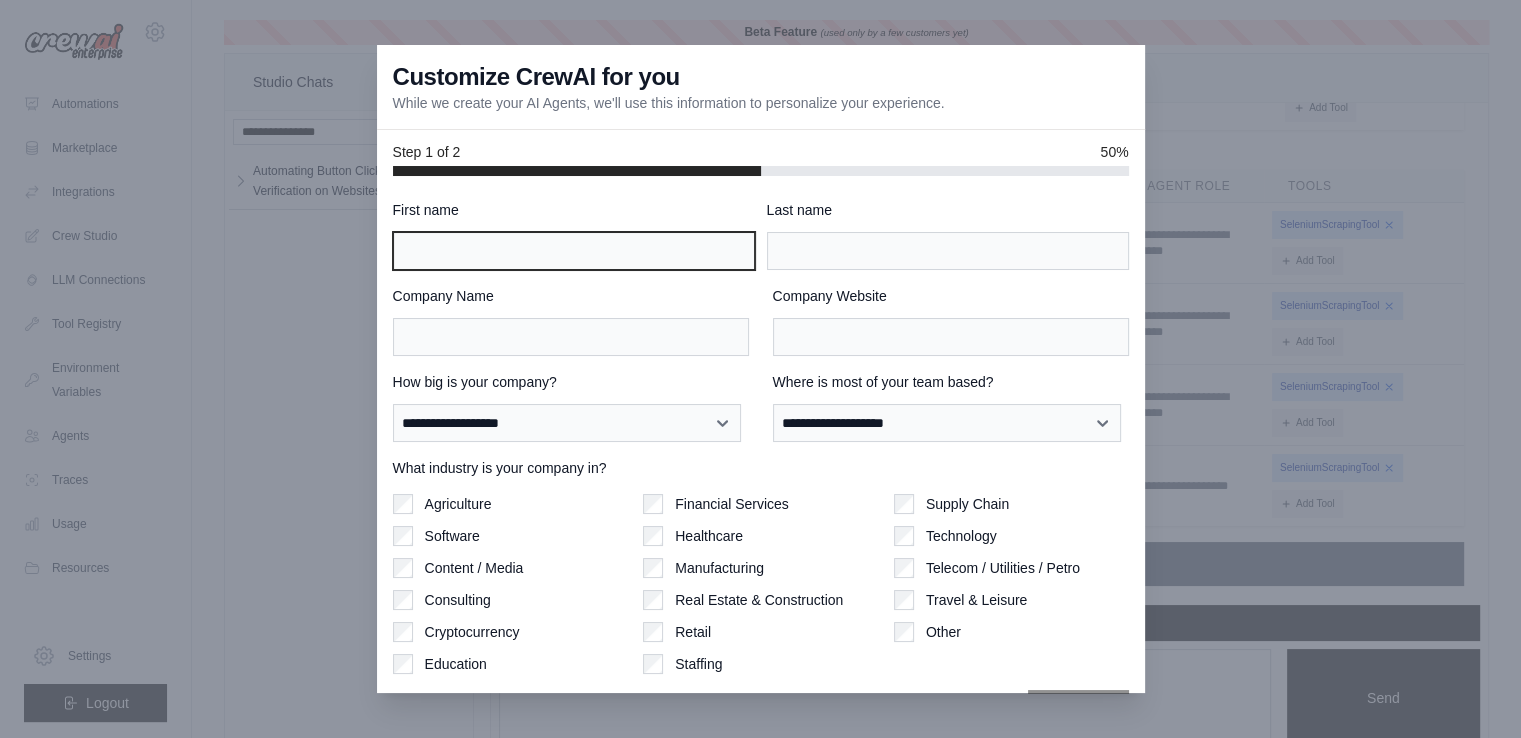 click on "First name" at bounding box center [574, 251] 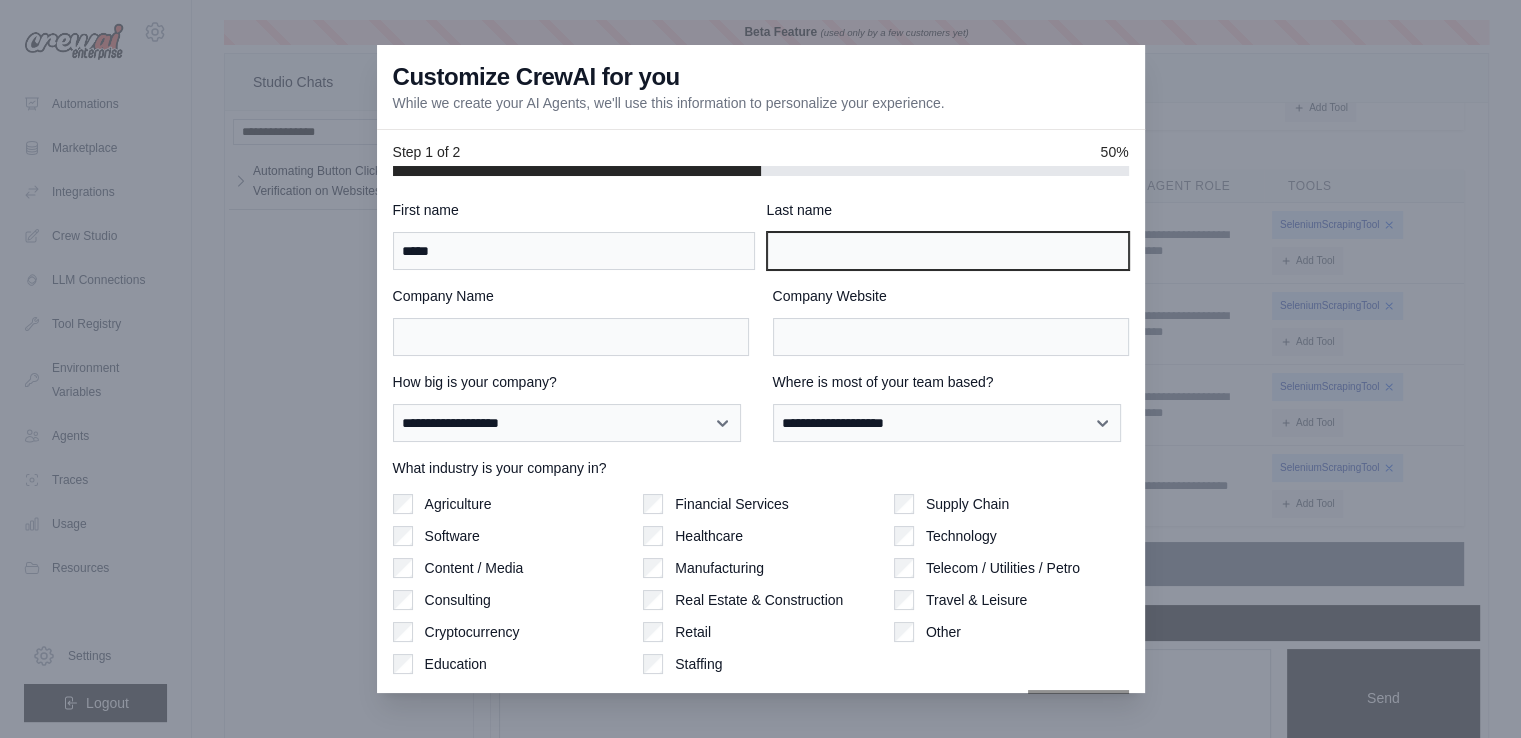 type on "*****" 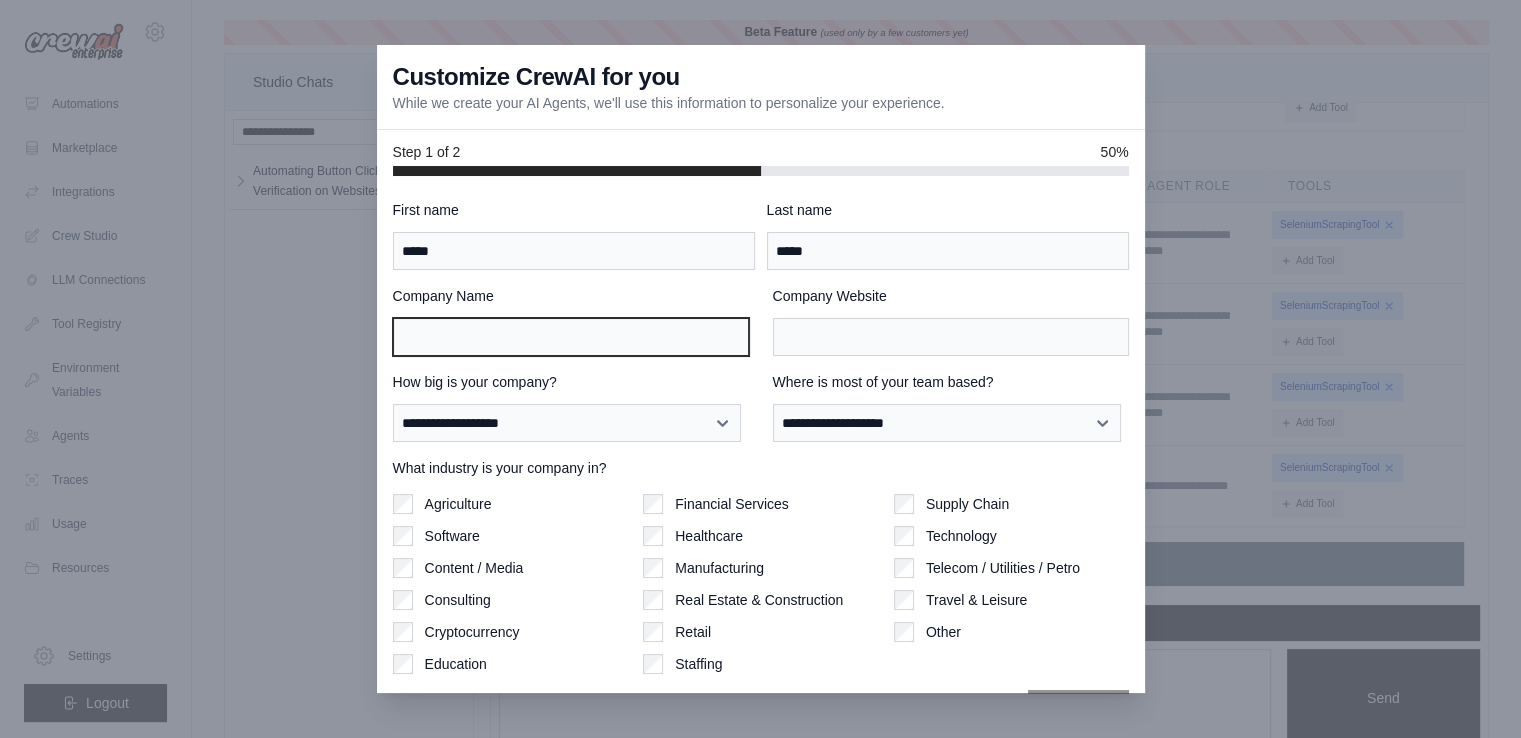 click on "Company Name" at bounding box center [571, 337] 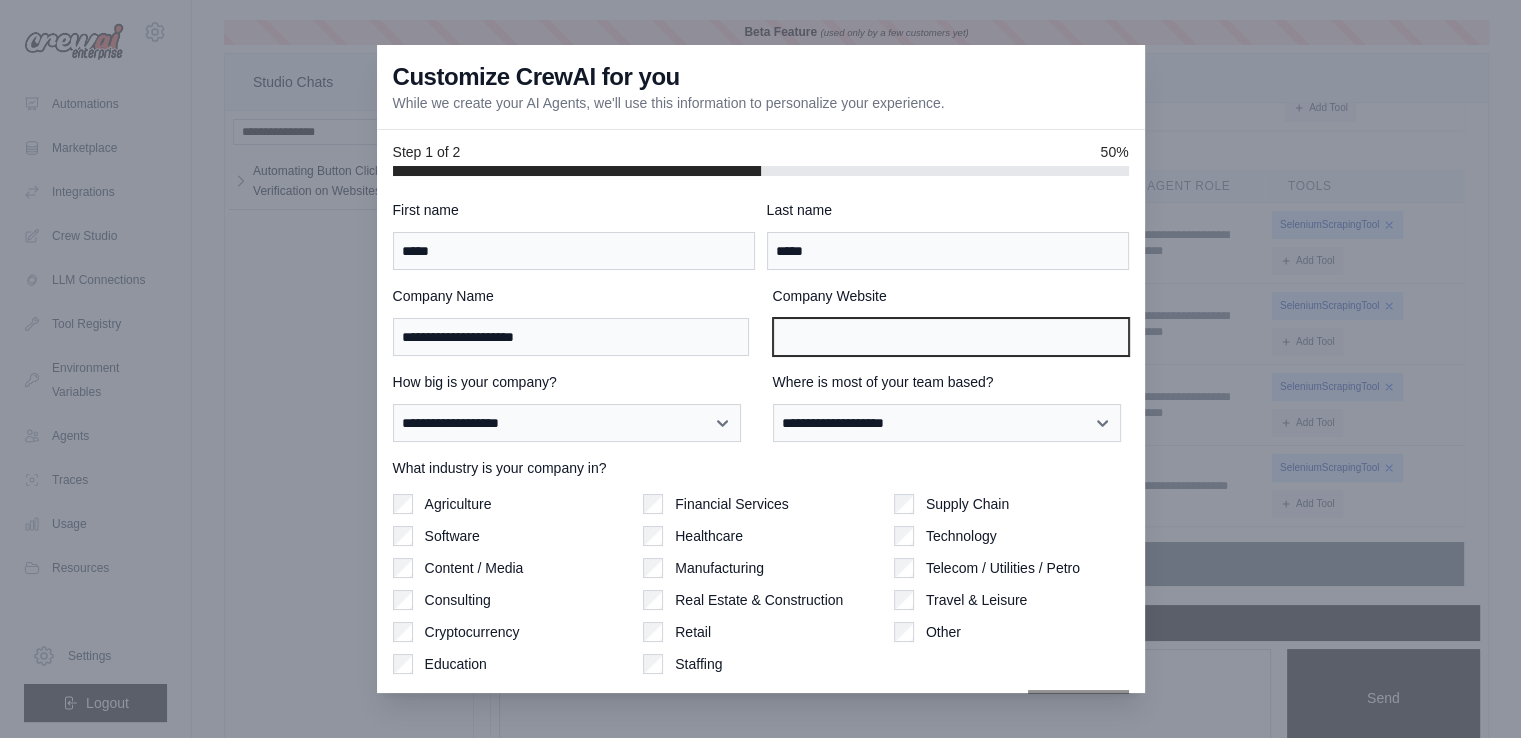 type on "**********" 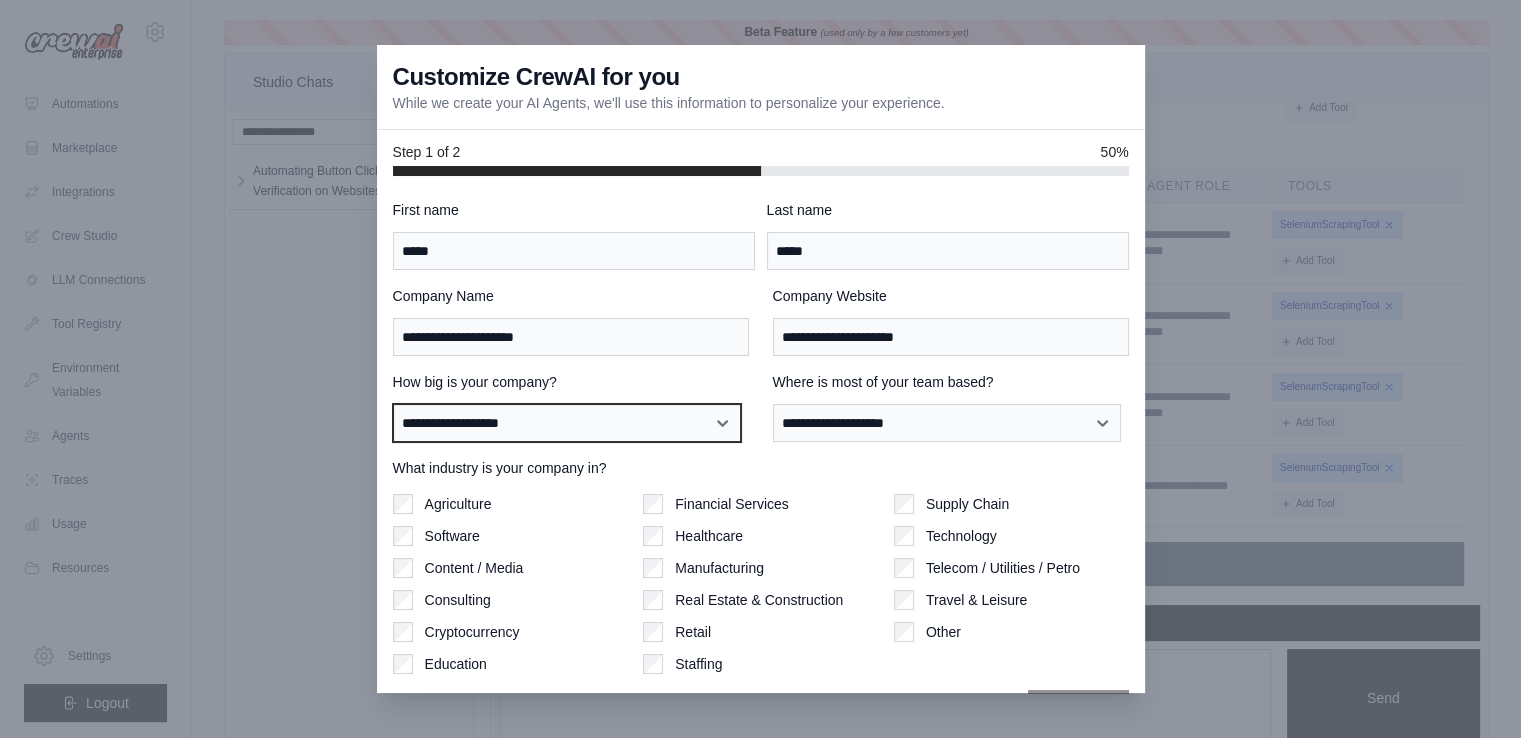 click on "**********" at bounding box center [567, 423] 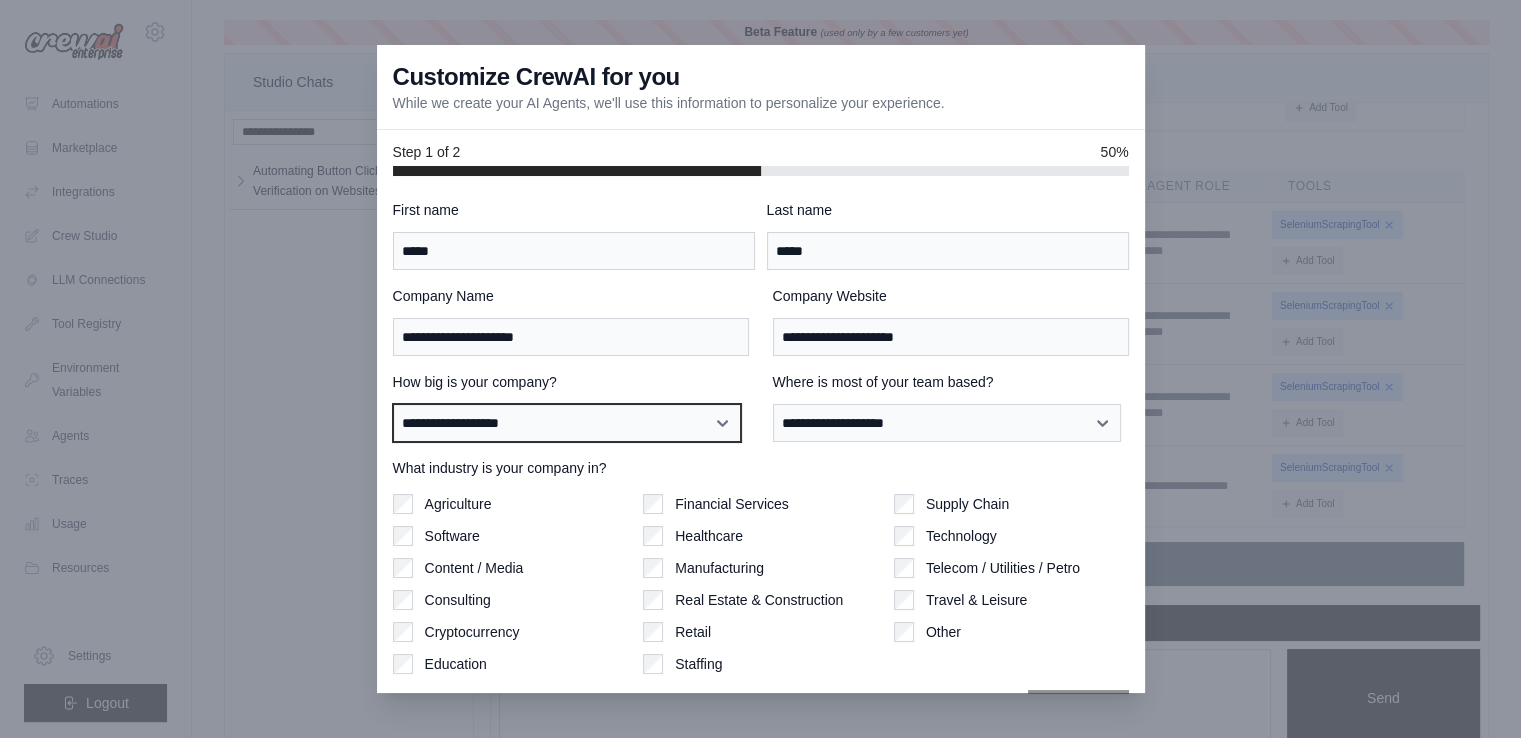 select on "**********" 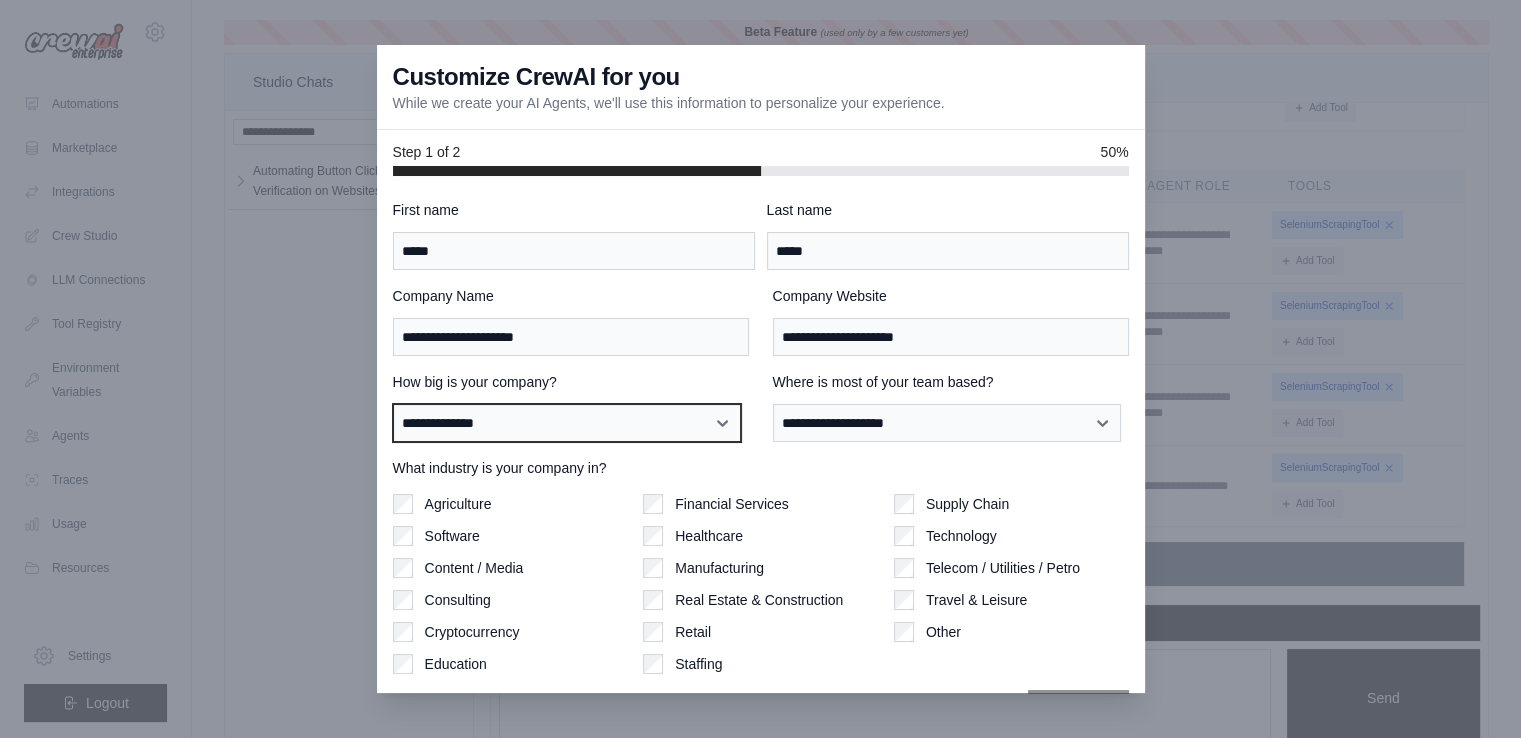 click on "**********" at bounding box center [567, 423] 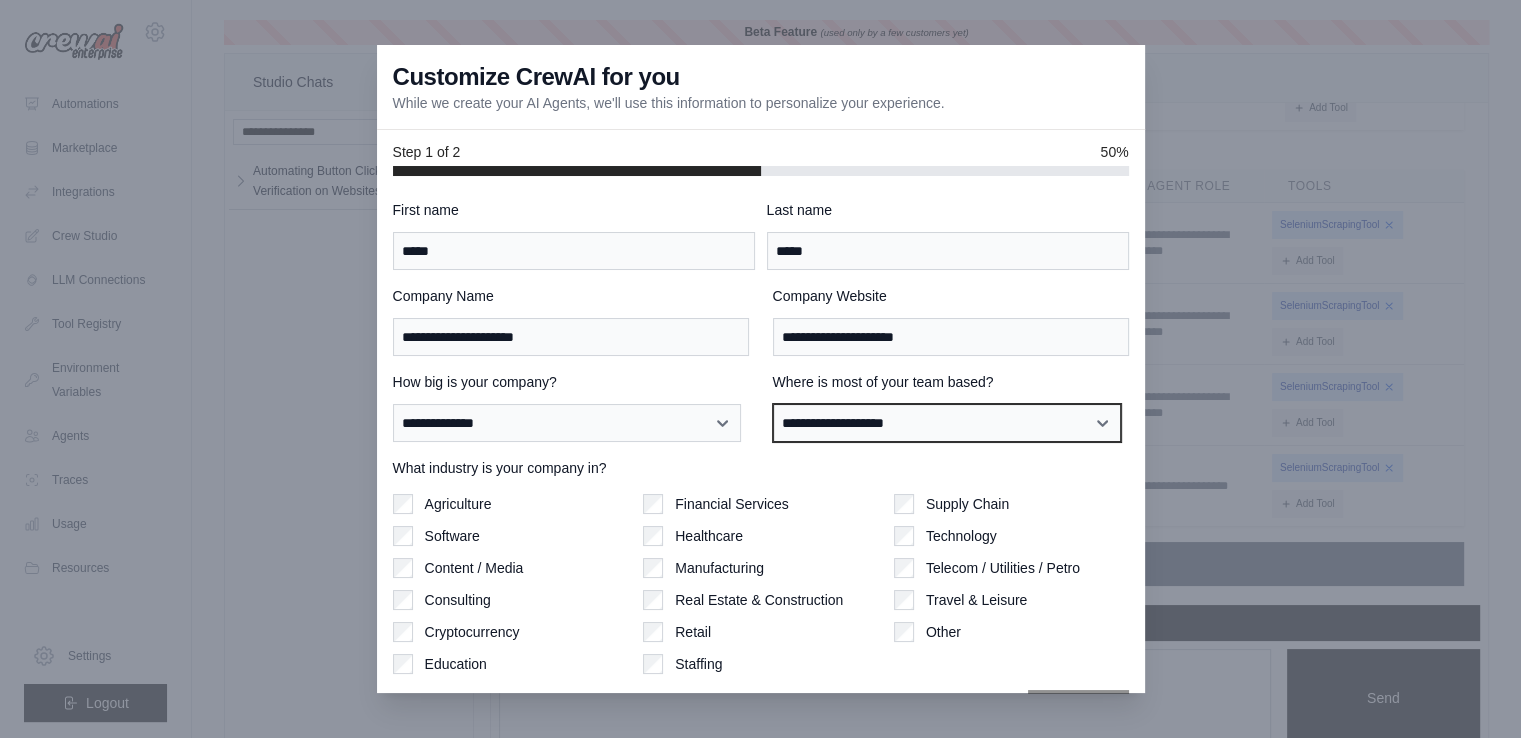click on "**********" at bounding box center [947, 423] 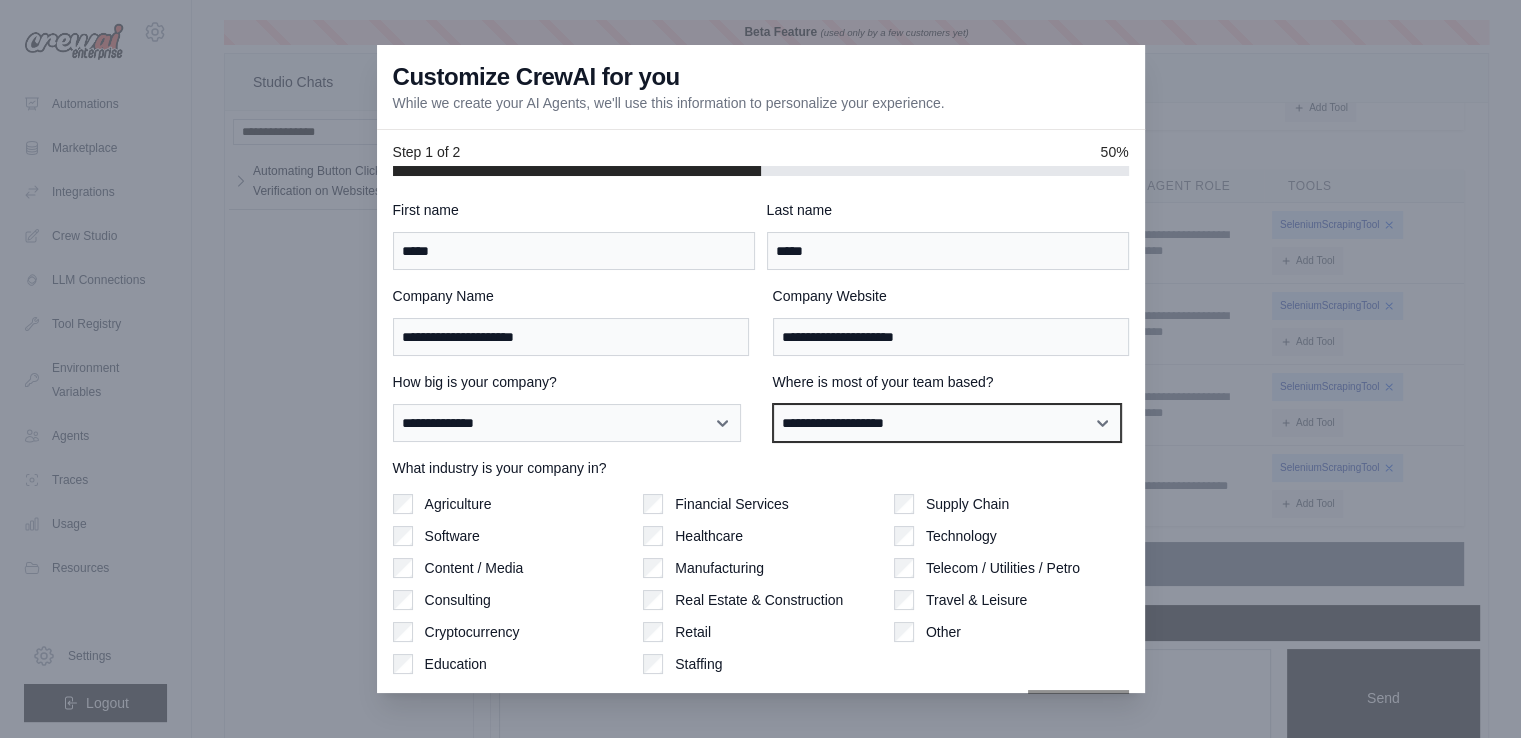 select on "**********" 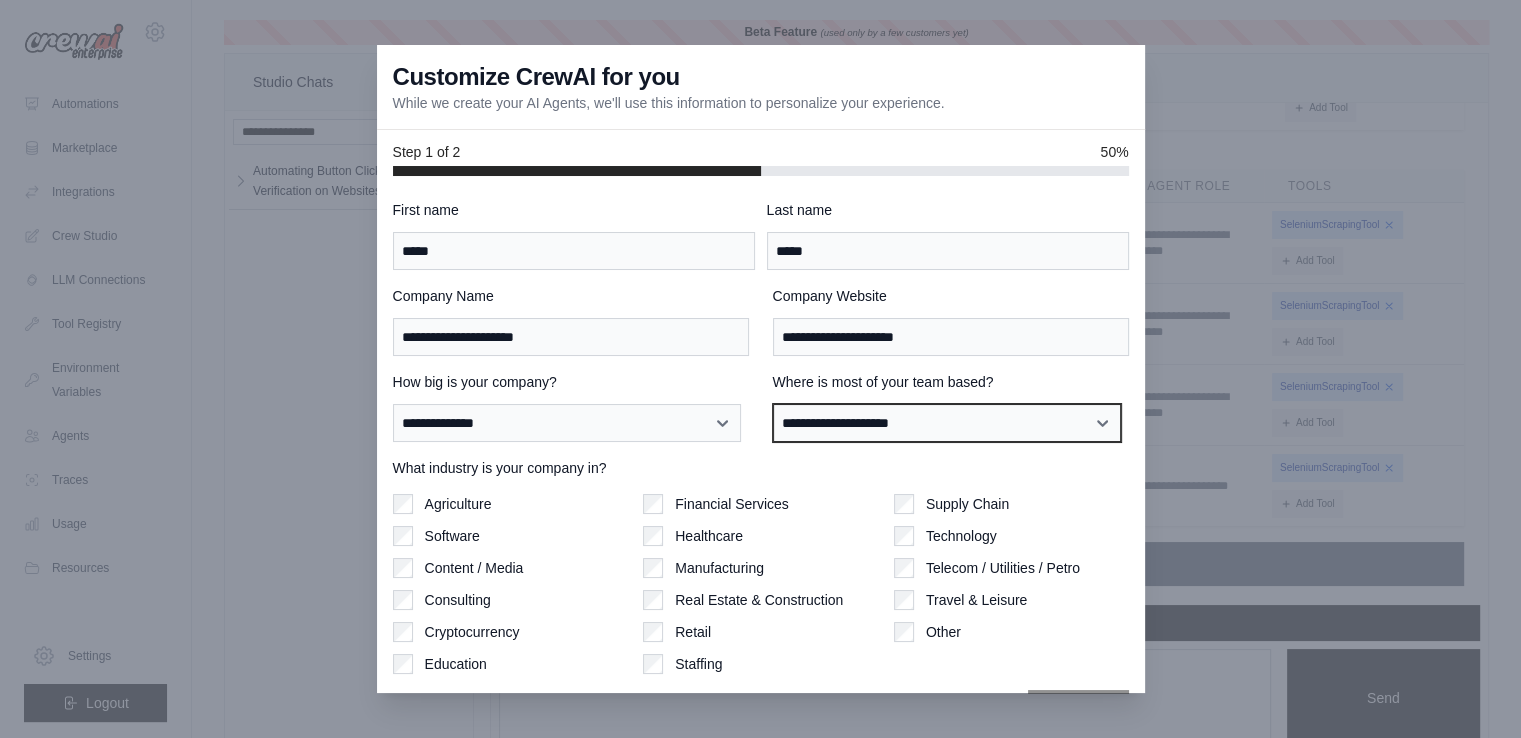 click on "**********" at bounding box center [947, 423] 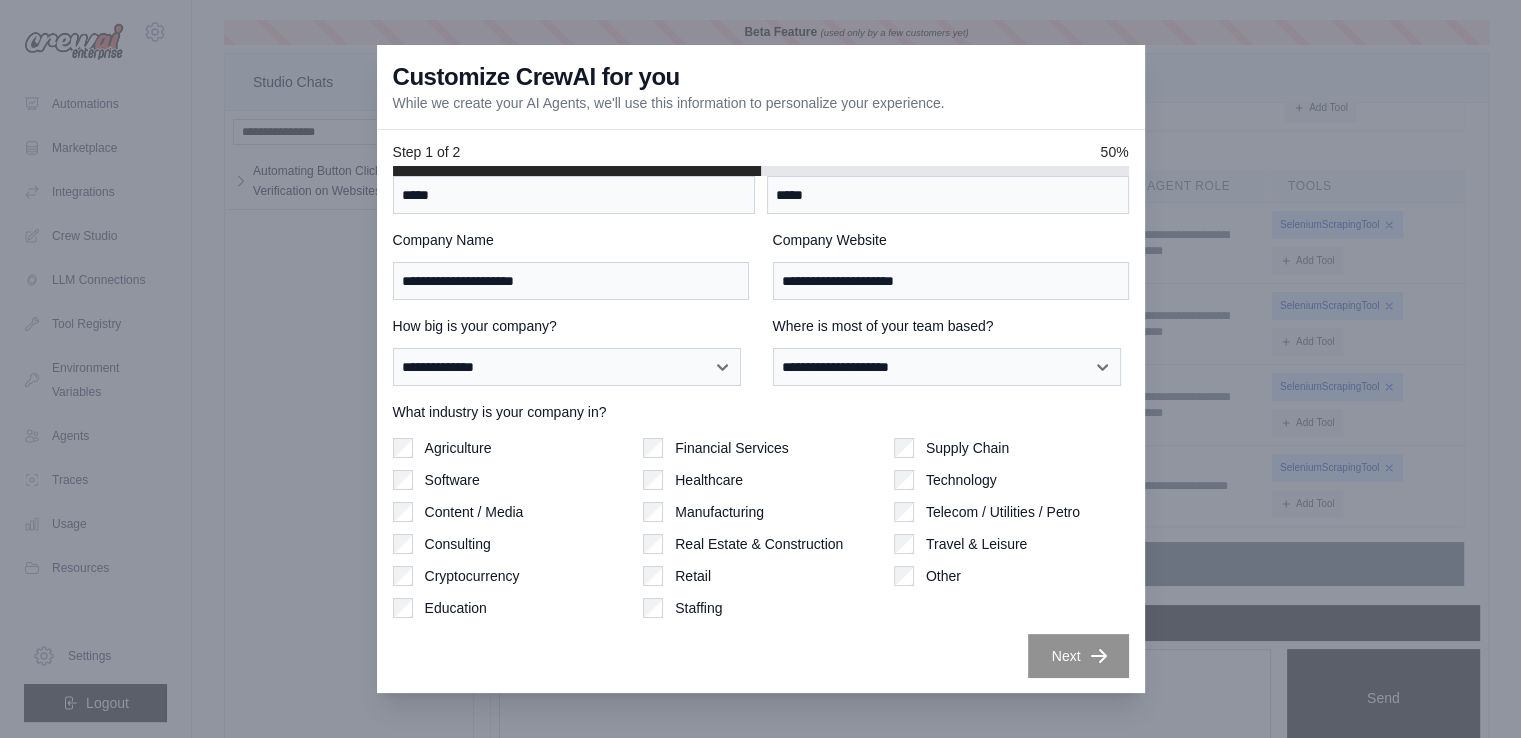 click on "Software" at bounding box center (452, 480) 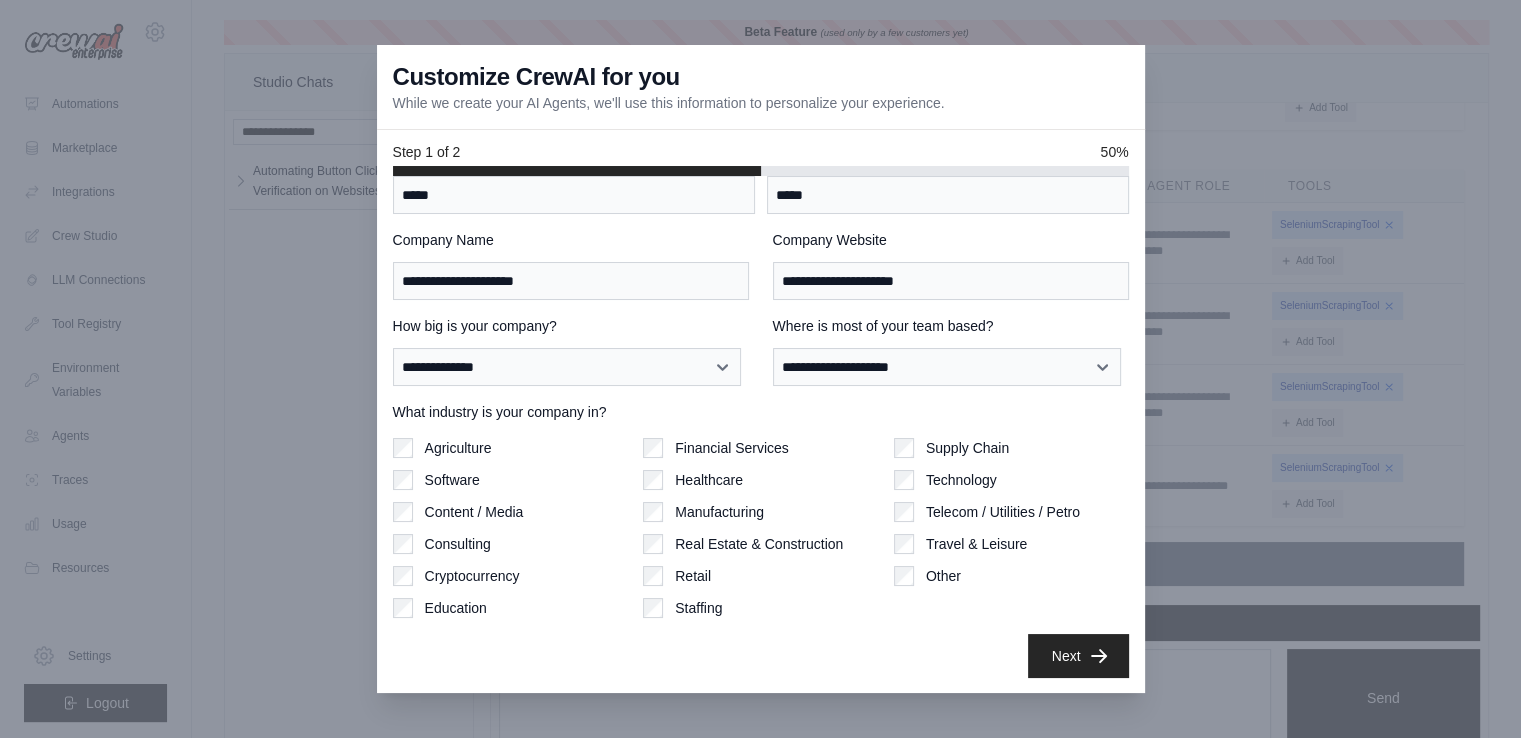 click on "Agriculture" at bounding box center [458, 448] 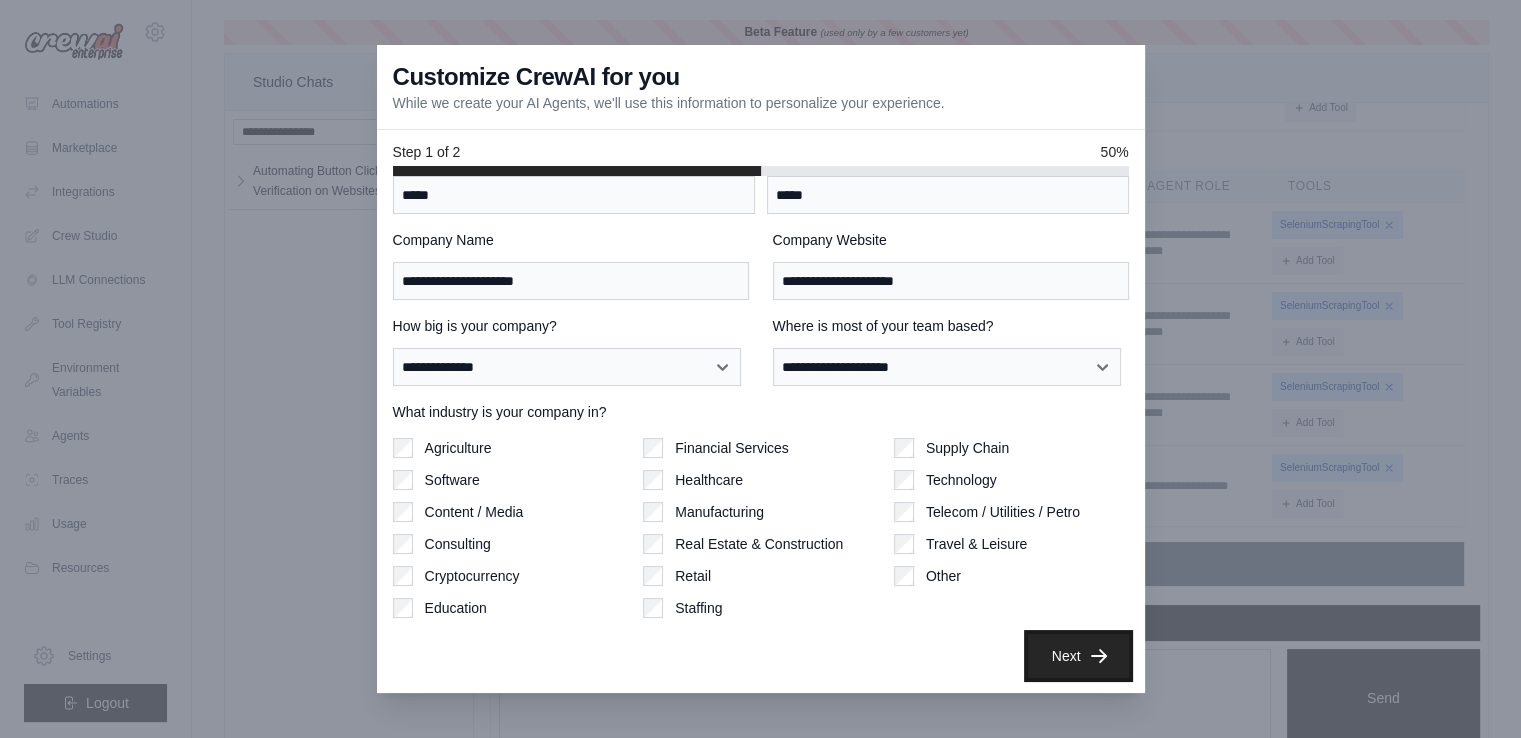 click 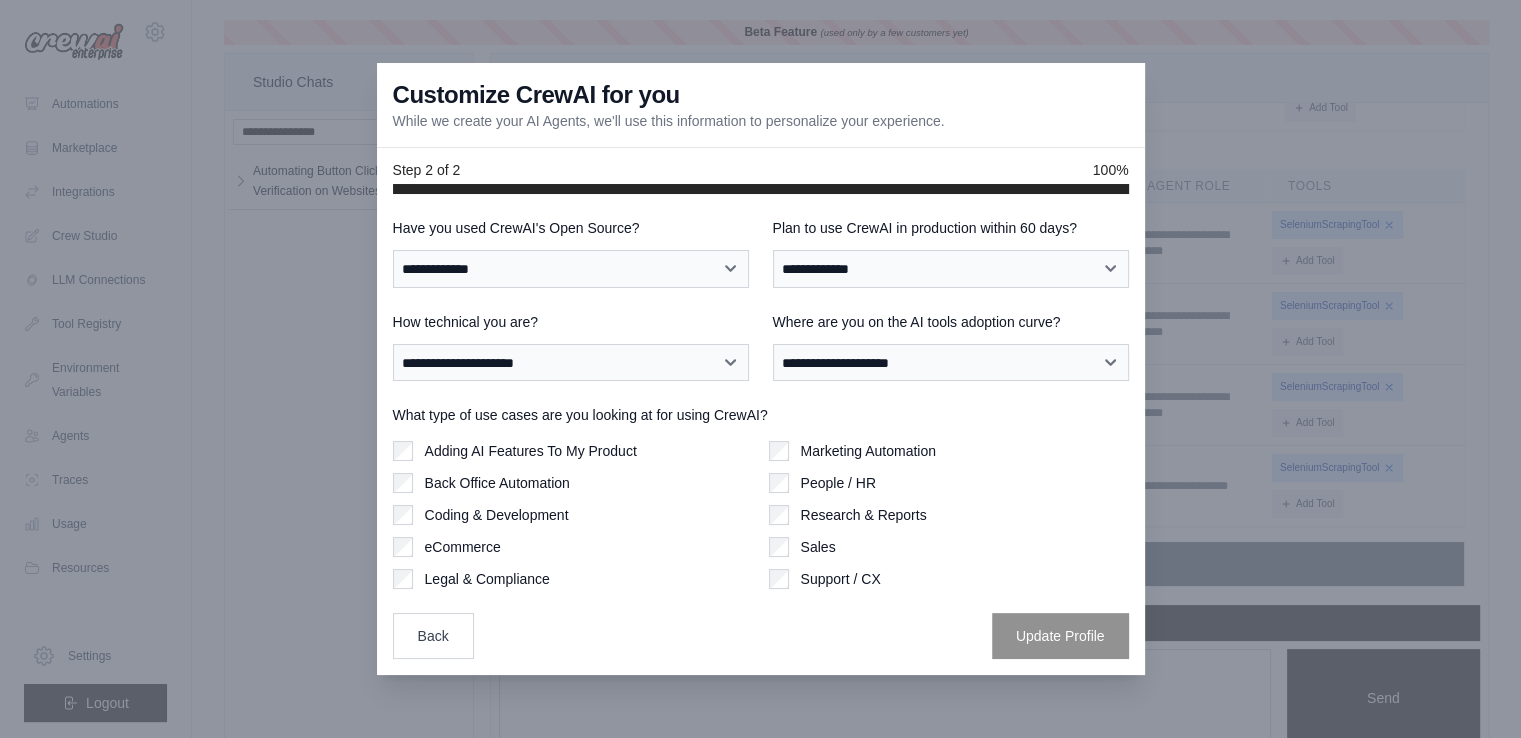 scroll, scrollTop: 0, scrollLeft: 0, axis: both 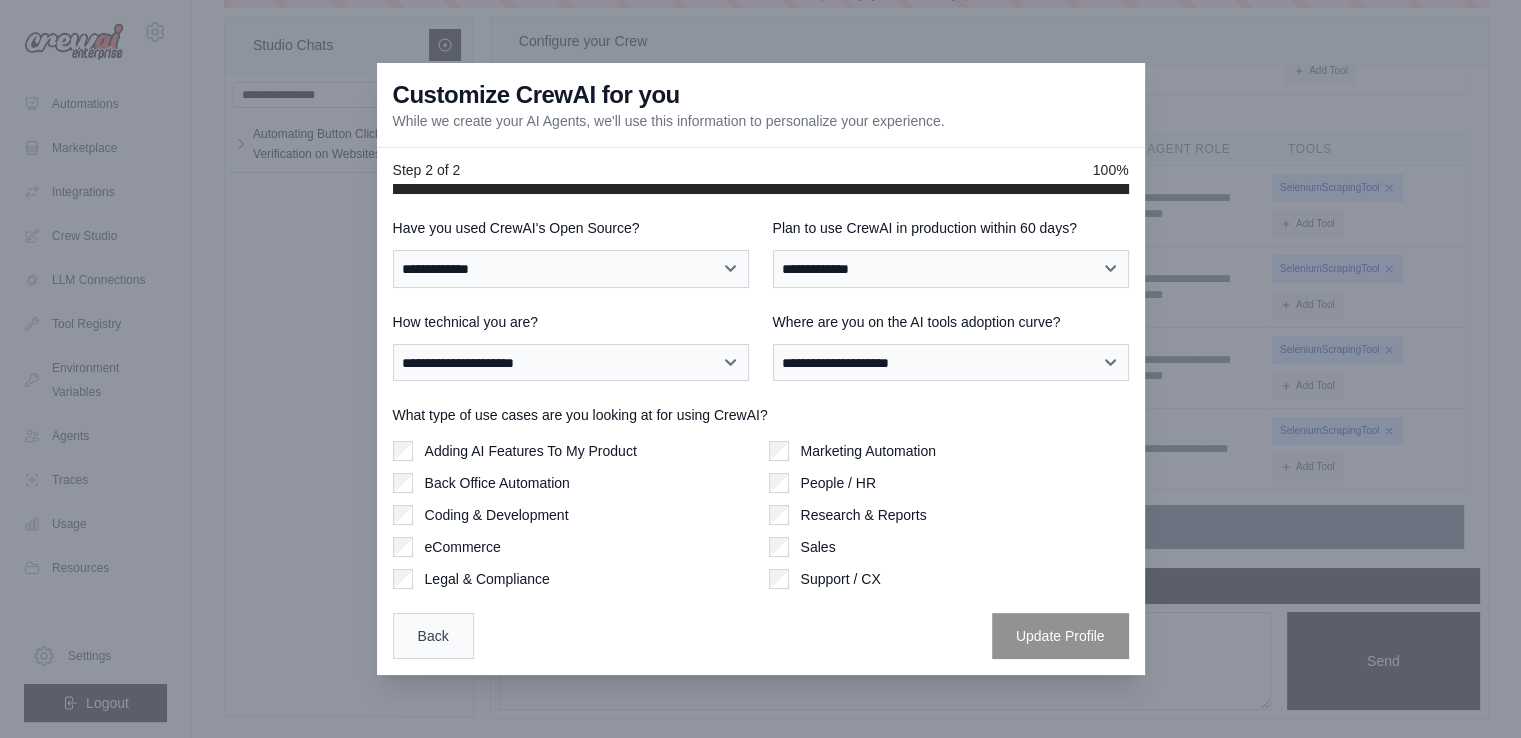 click on "Back" at bounding box center [433, 636] 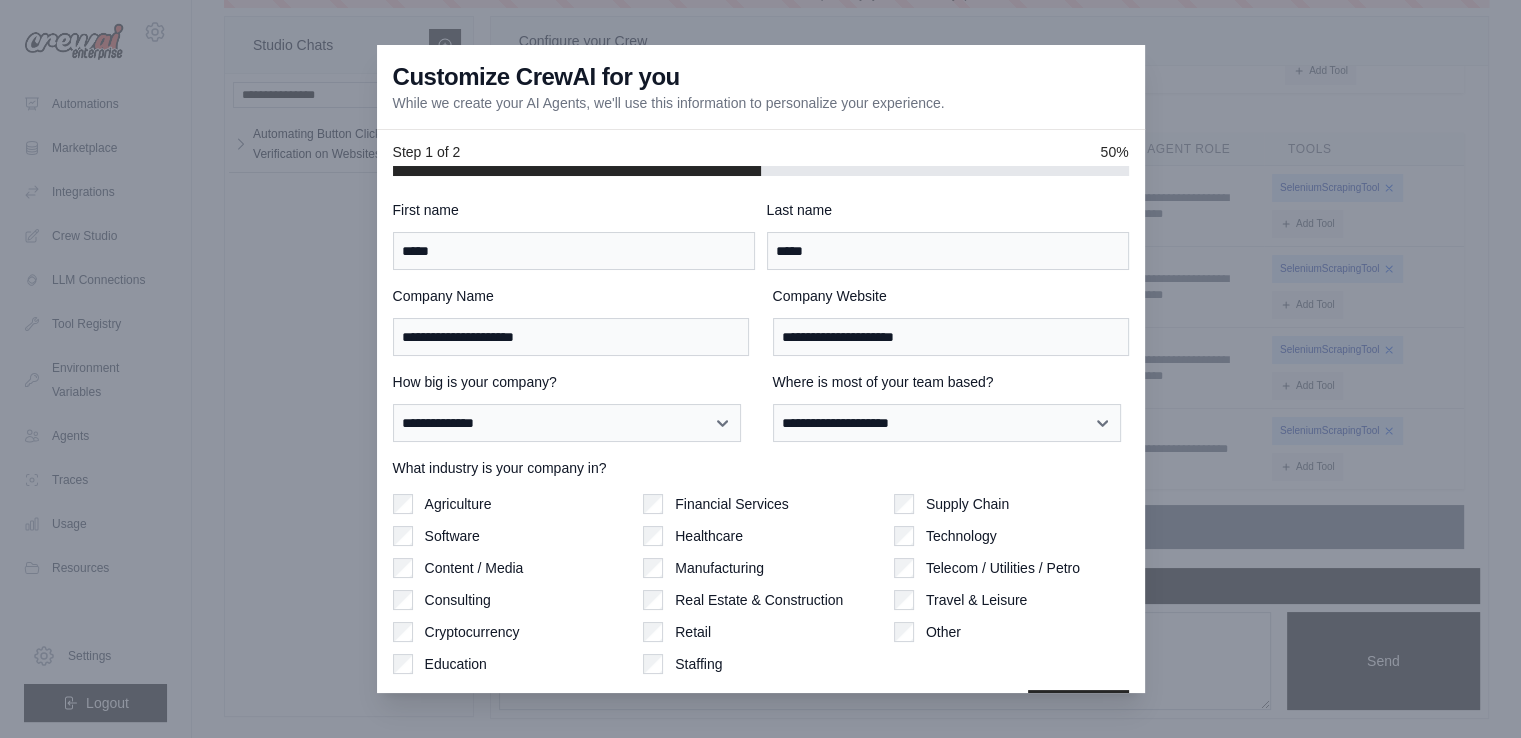 scroll, scrollTop: 56, scrollLeft: 0, axis: vertical 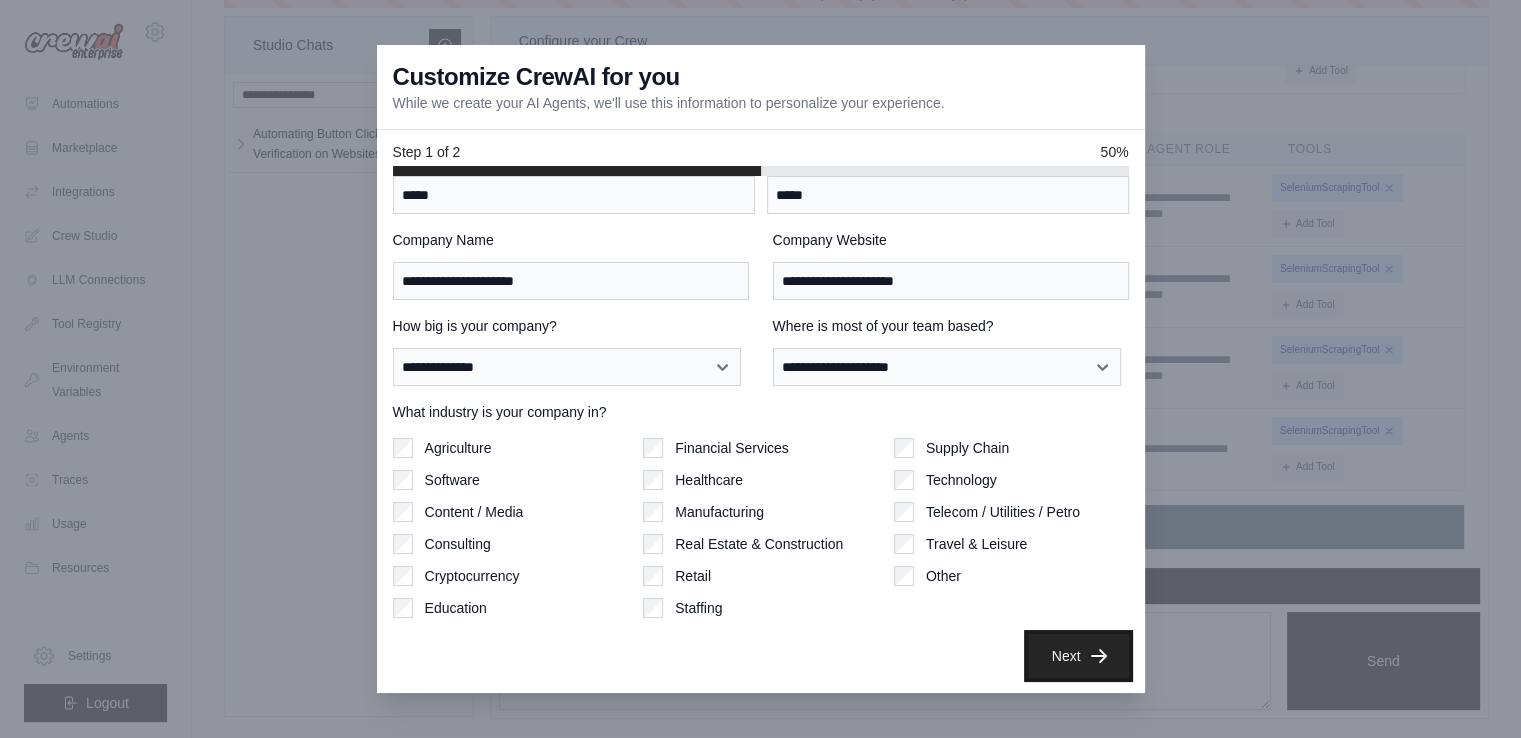 click 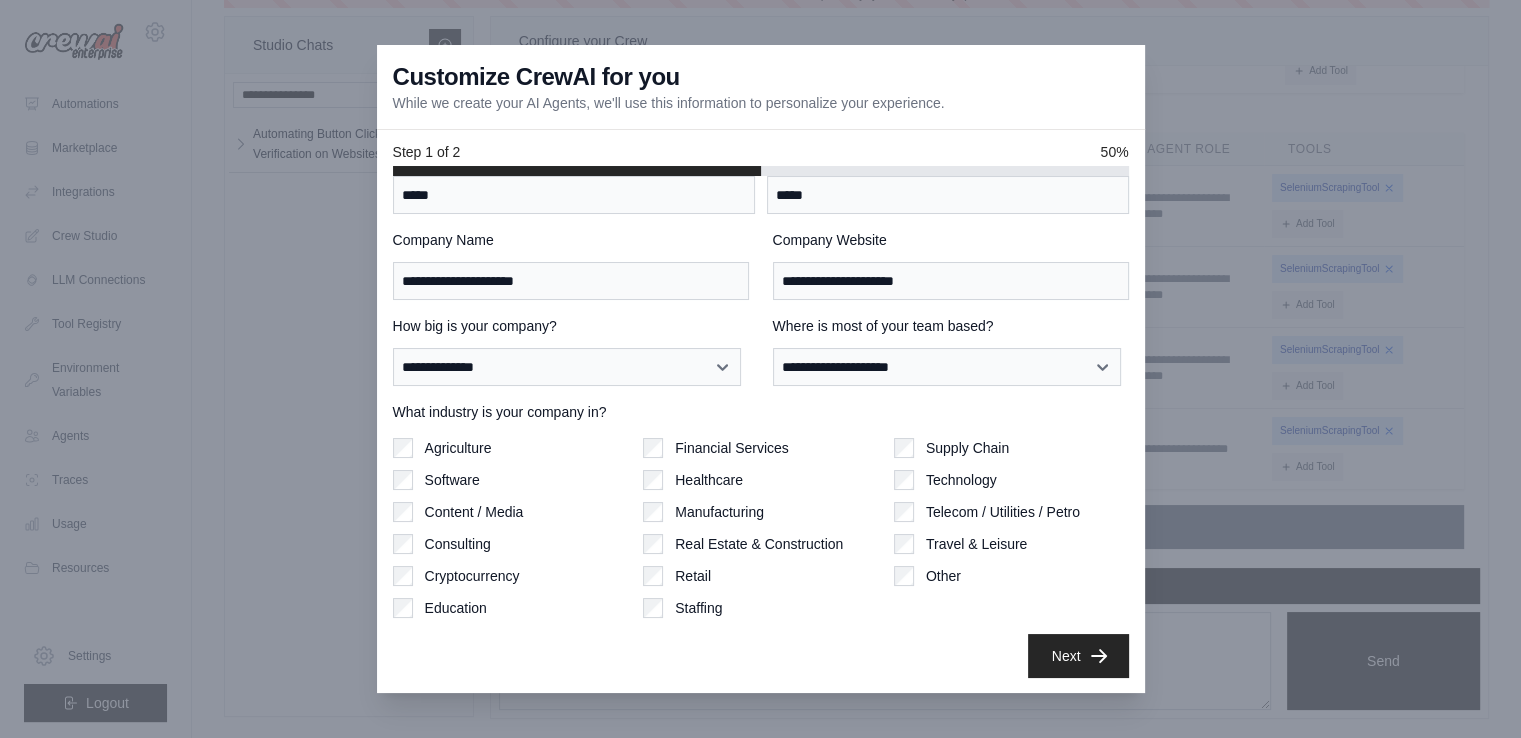 scroll, scrollTop: 0, scrollLeft: 0, axis: both 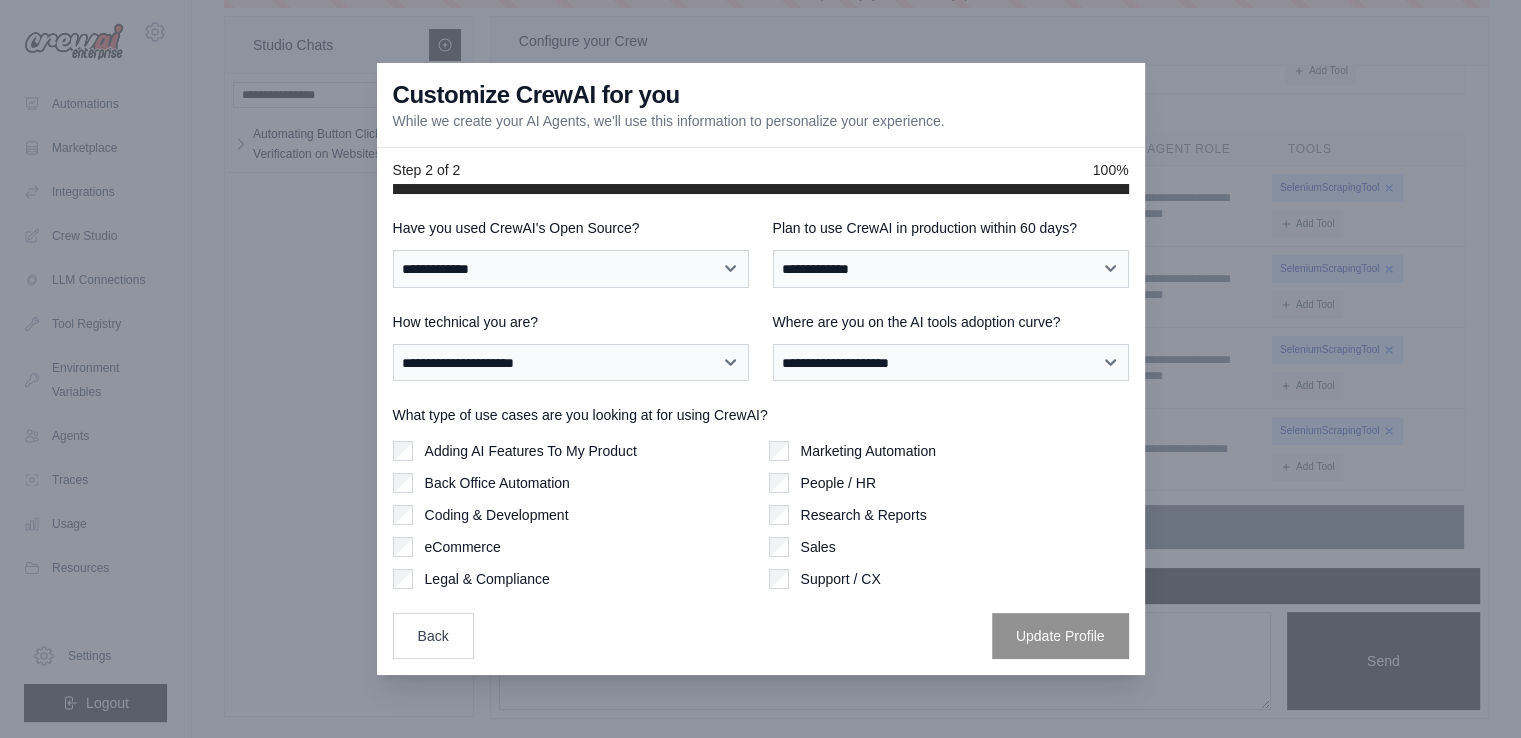 click at bounding box center (760, 369) 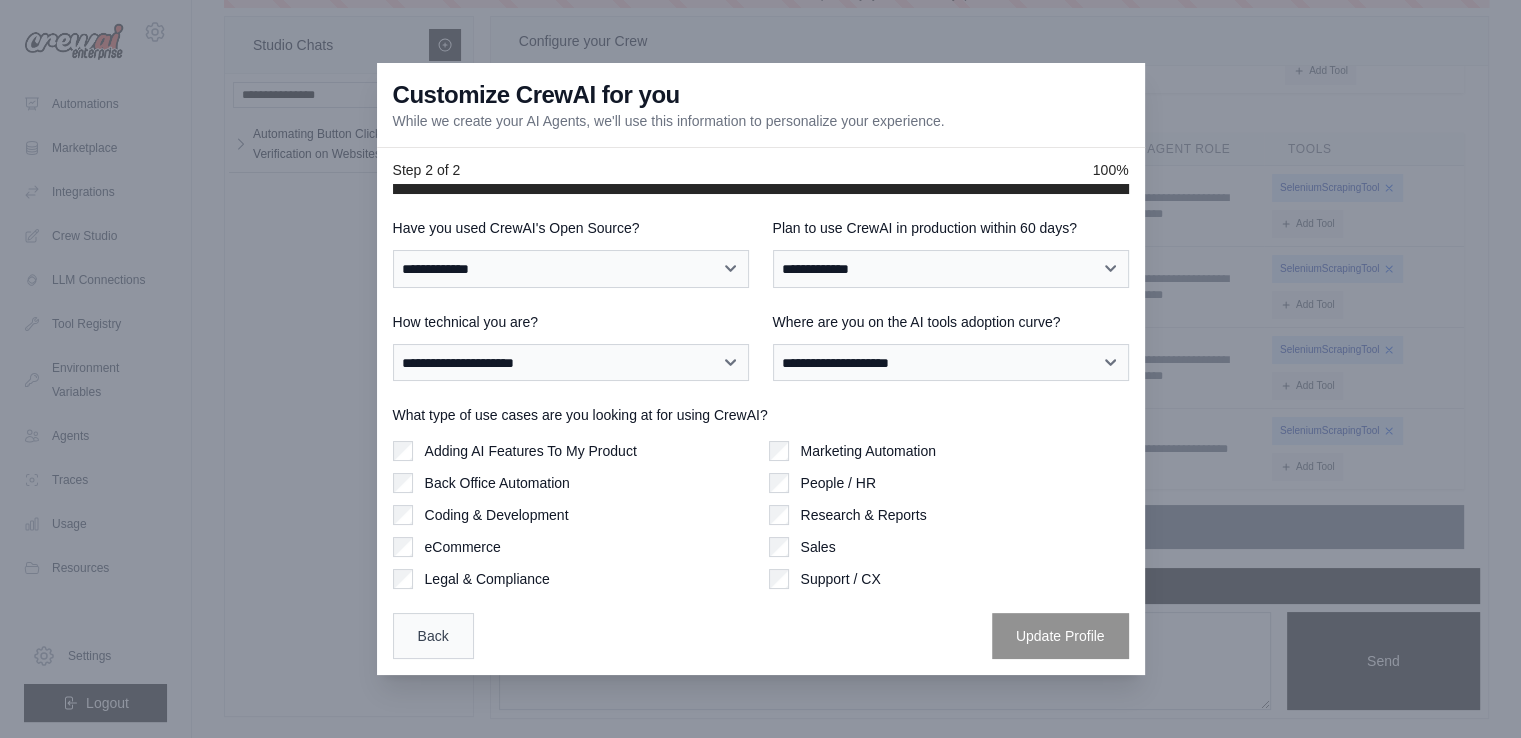 click on "Back" at bounding box center (433, 636) 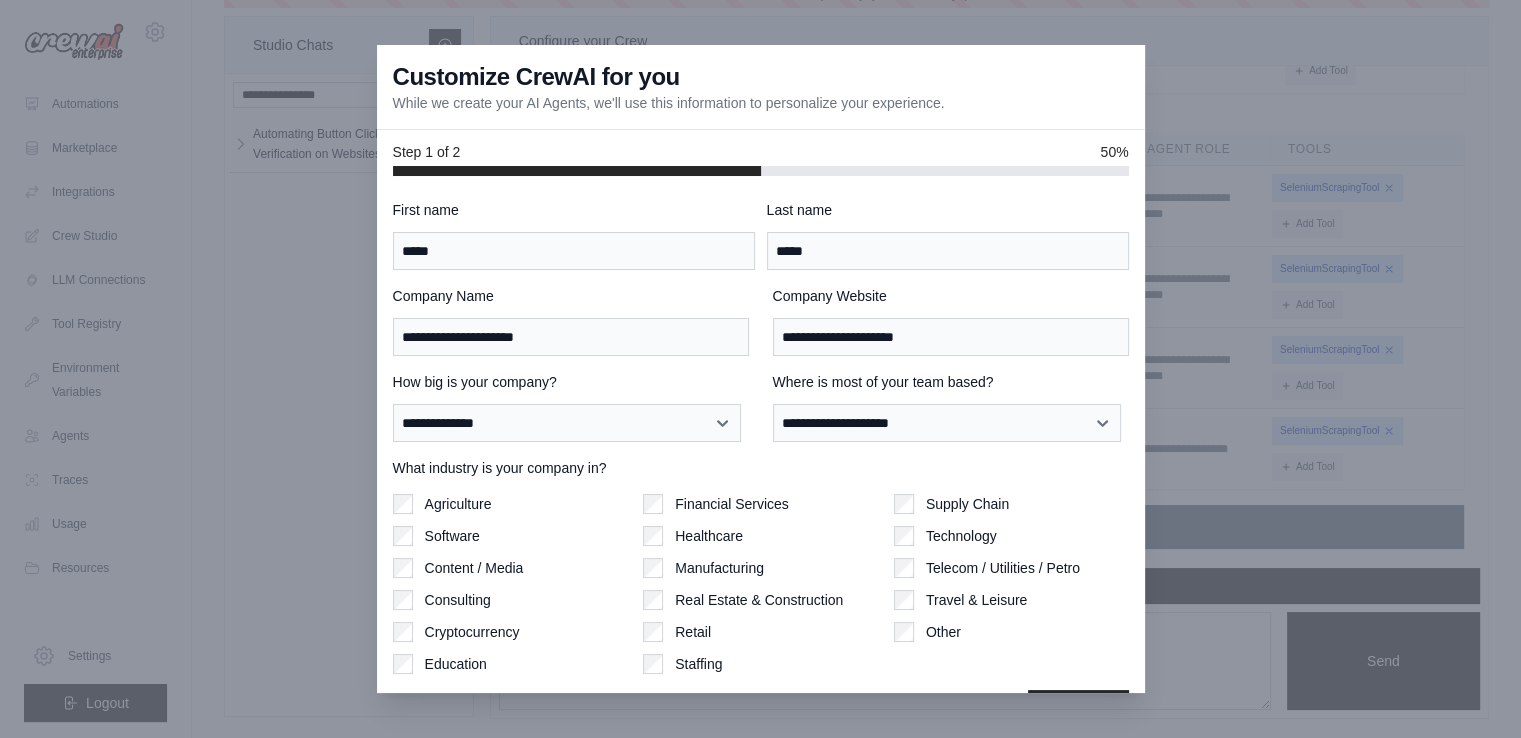 scroll, scrollTop: 56, scrollLeft: 0, axis: vertical 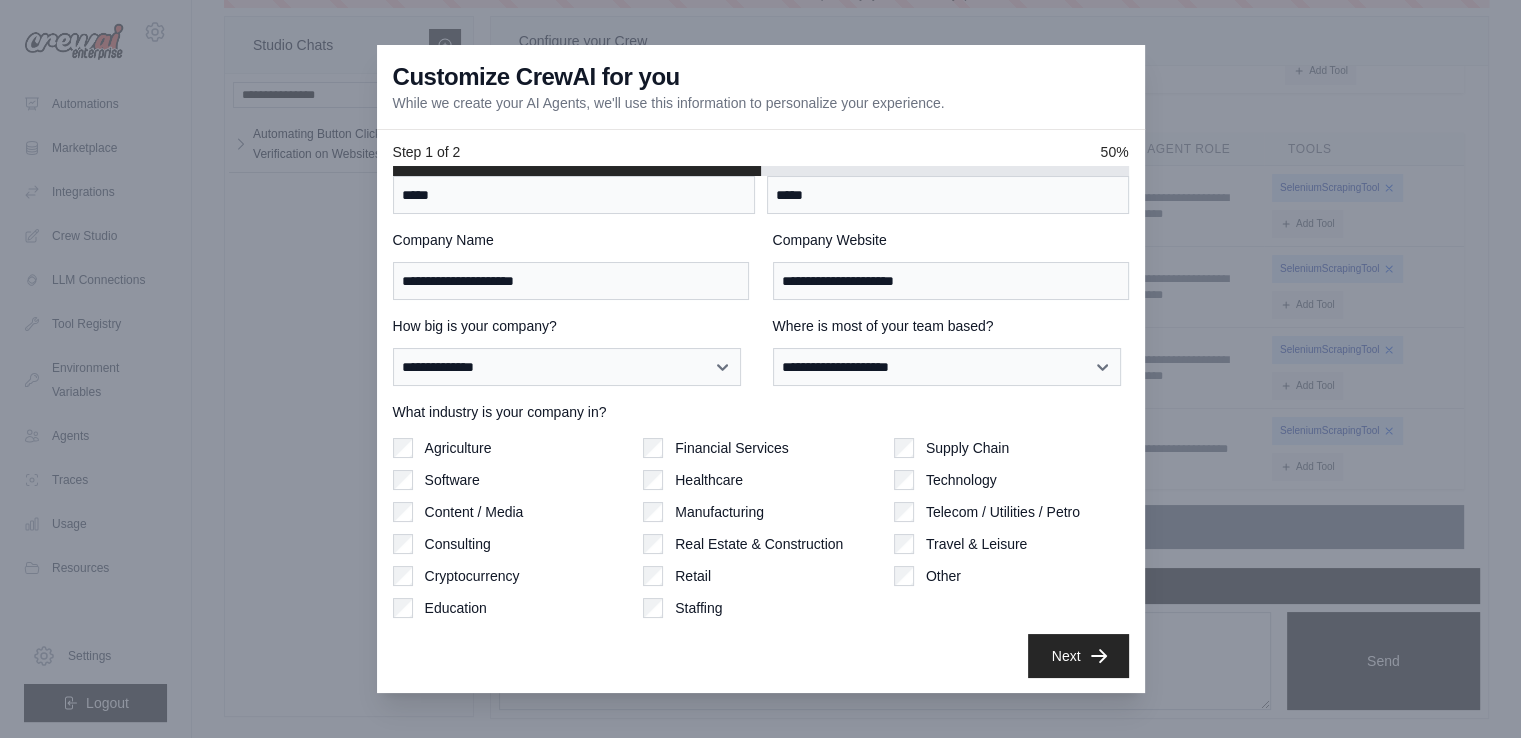 click on "Software" at bounding box center (452, 480) 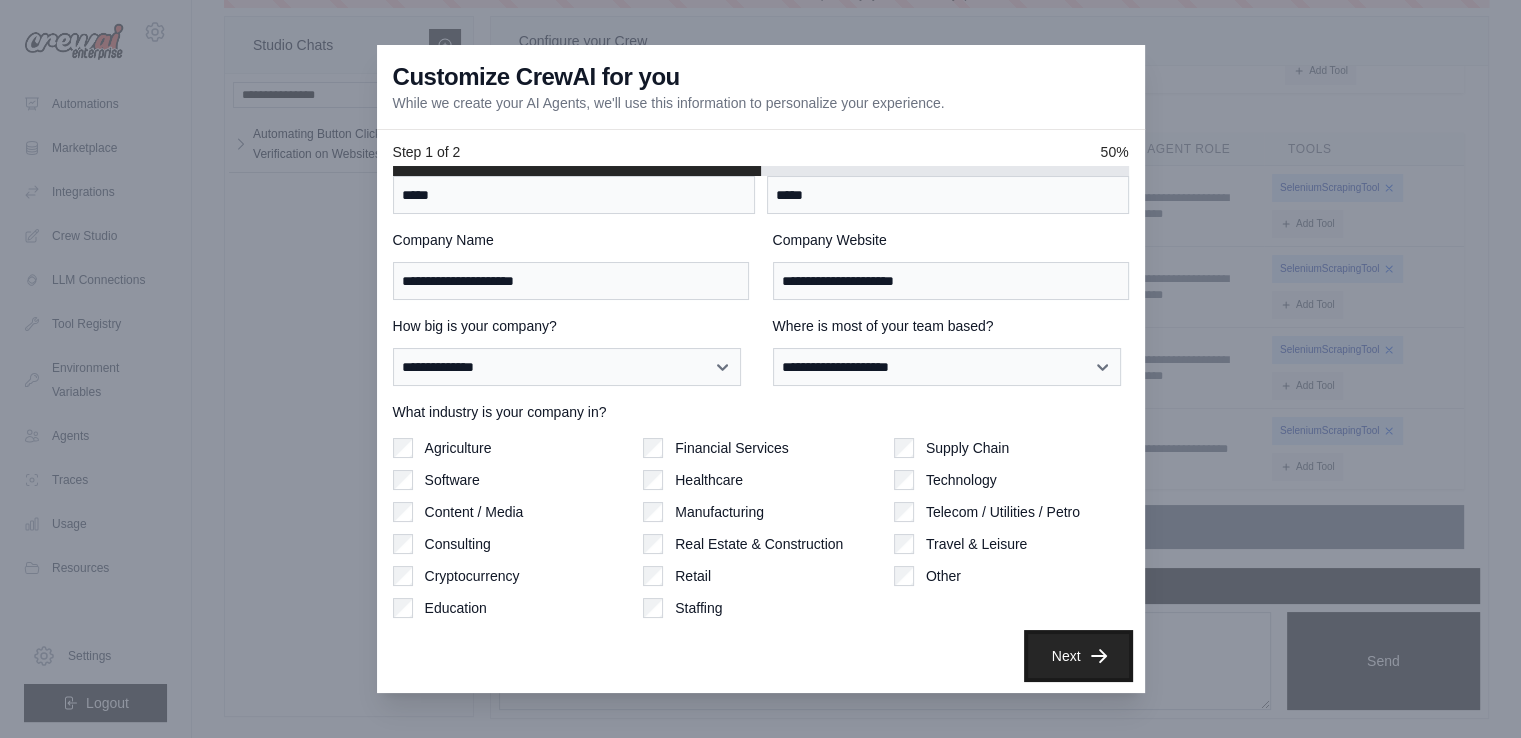 click on "Next" at bounding box center (1078, 656) 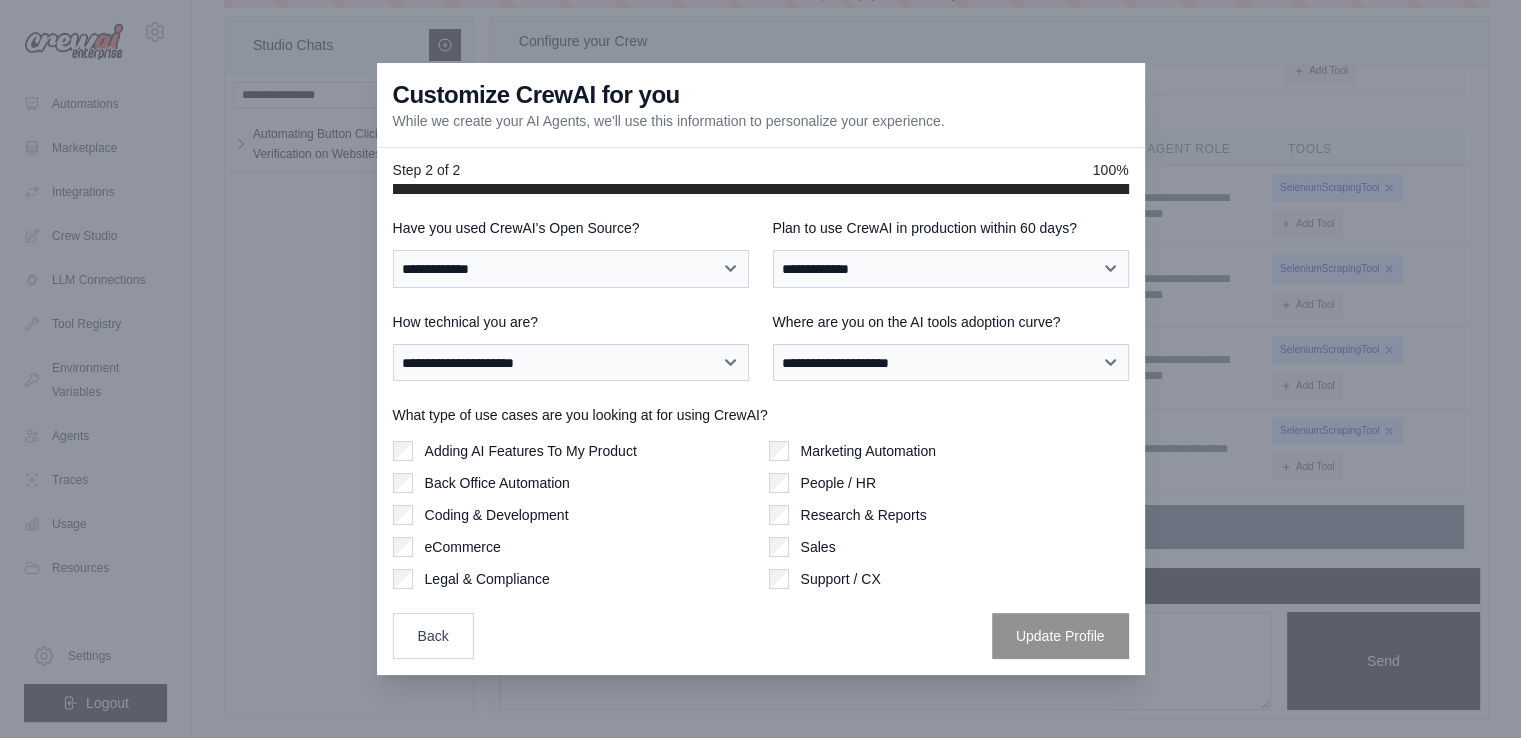 scroll, scrollTop: 0, scrollLeft: 0, axis: both 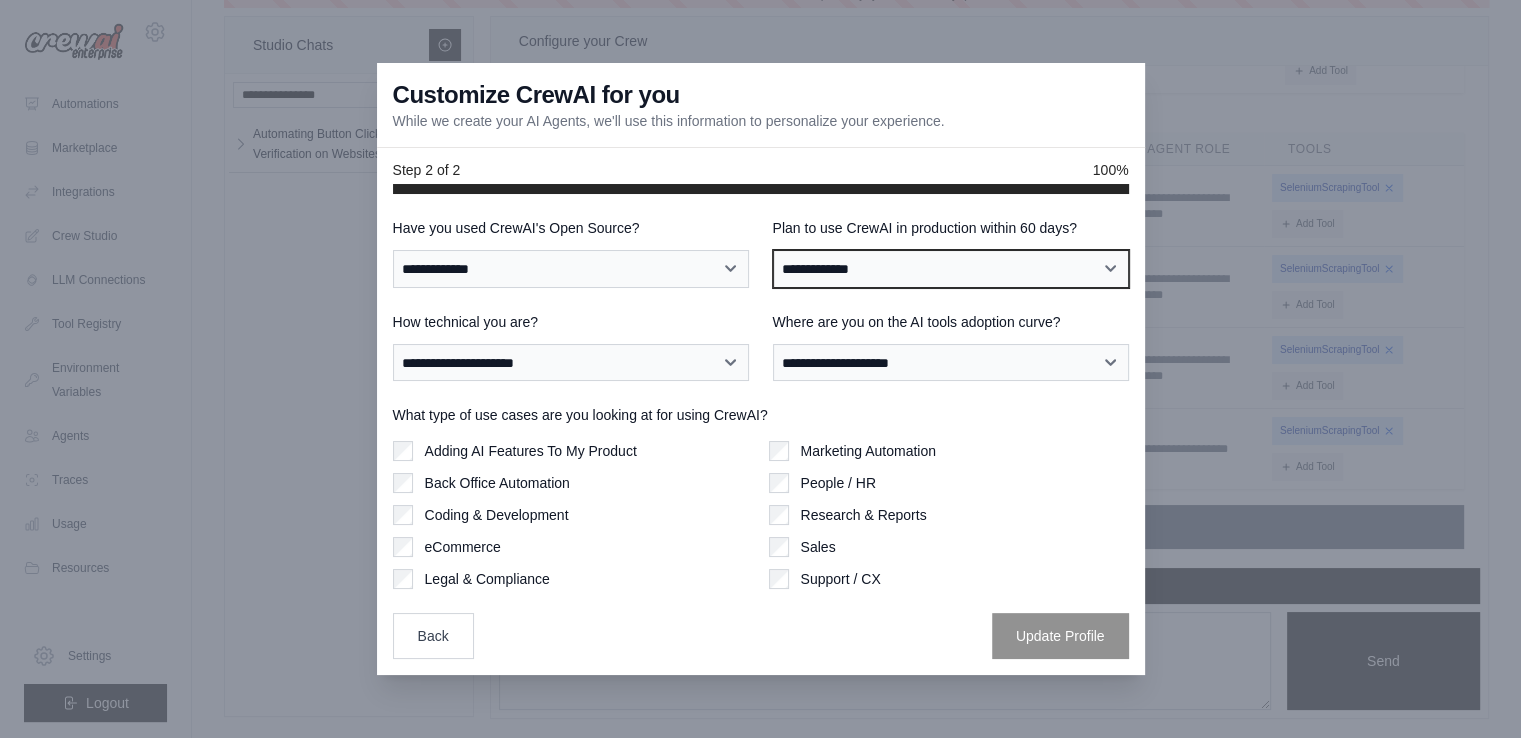 click on "**********" at bounding box center [951, 269] 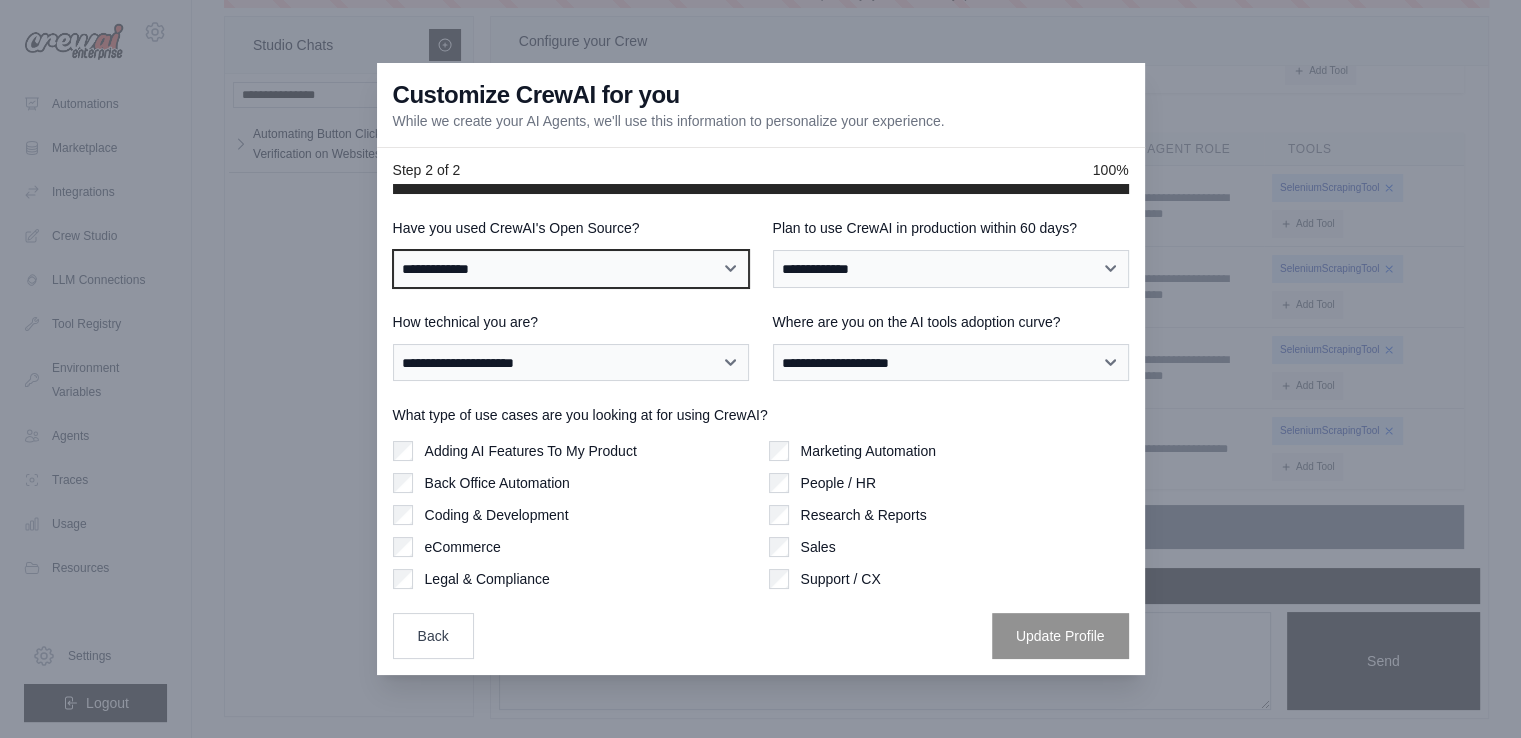 click on "**********" at bounding box center (571, 269) 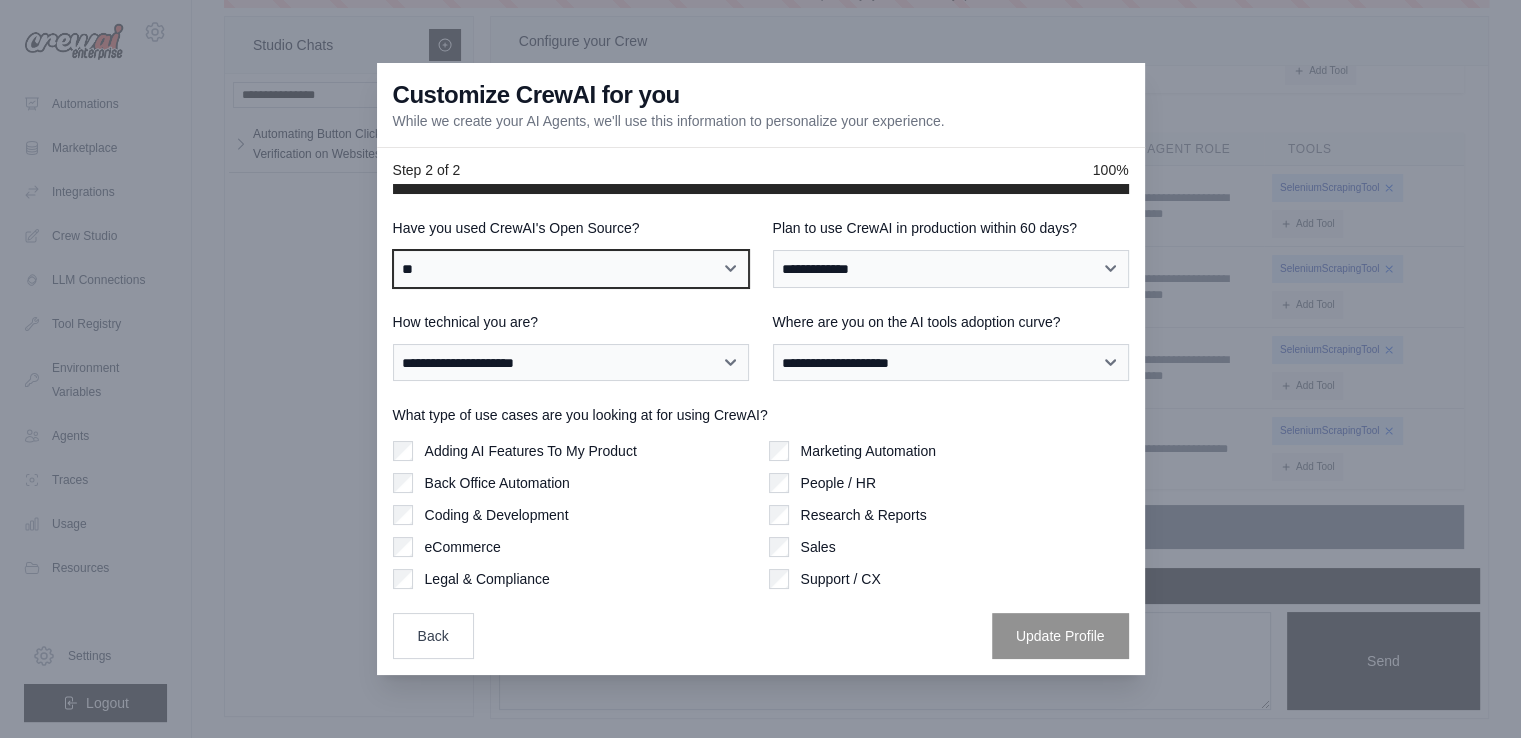 click on "**********" at bounding box center (571, 269) 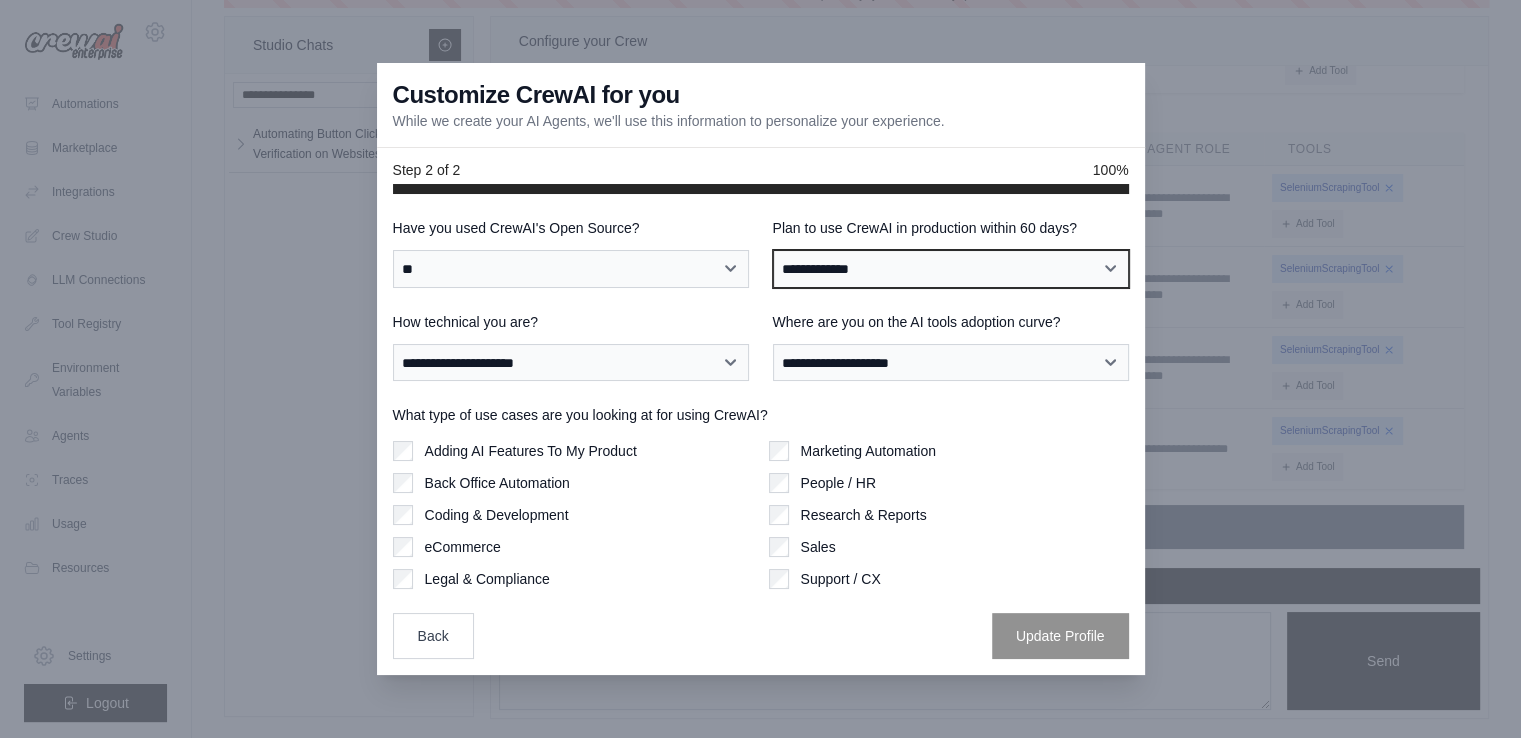 click on "**********" at bounding box center (951, 269) 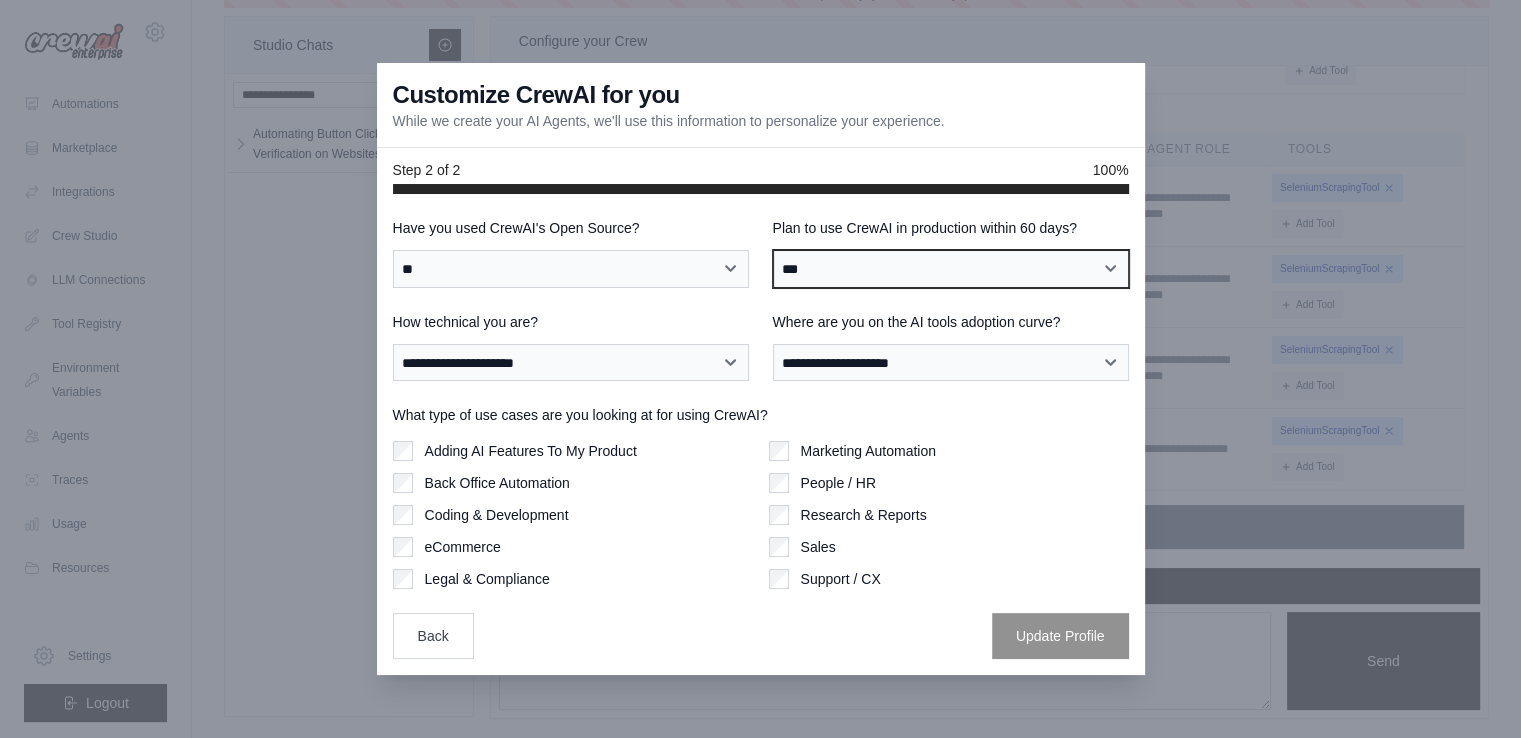 click on "**********" at bounding box center (951, 269) 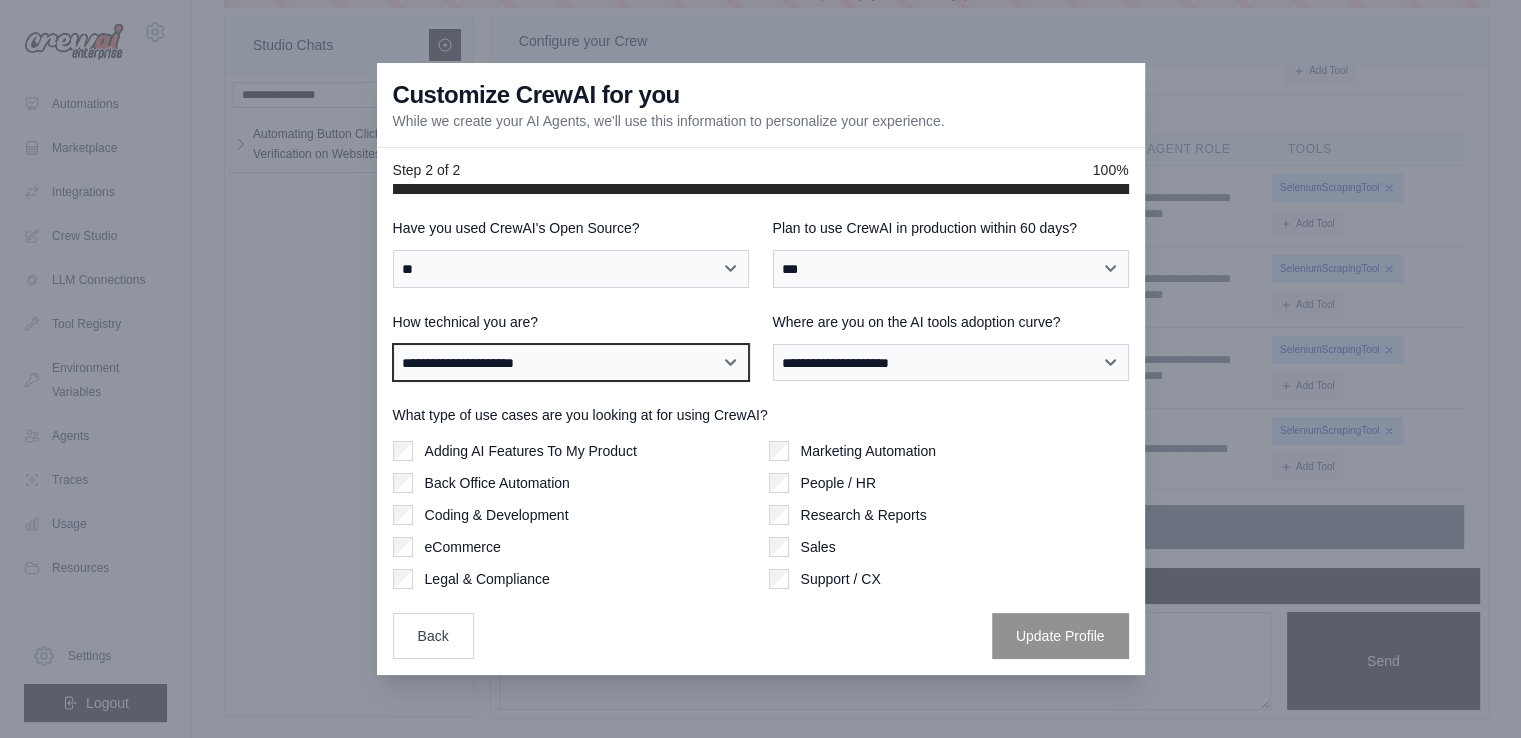 click on "**********" at bounding box center (571, 363) 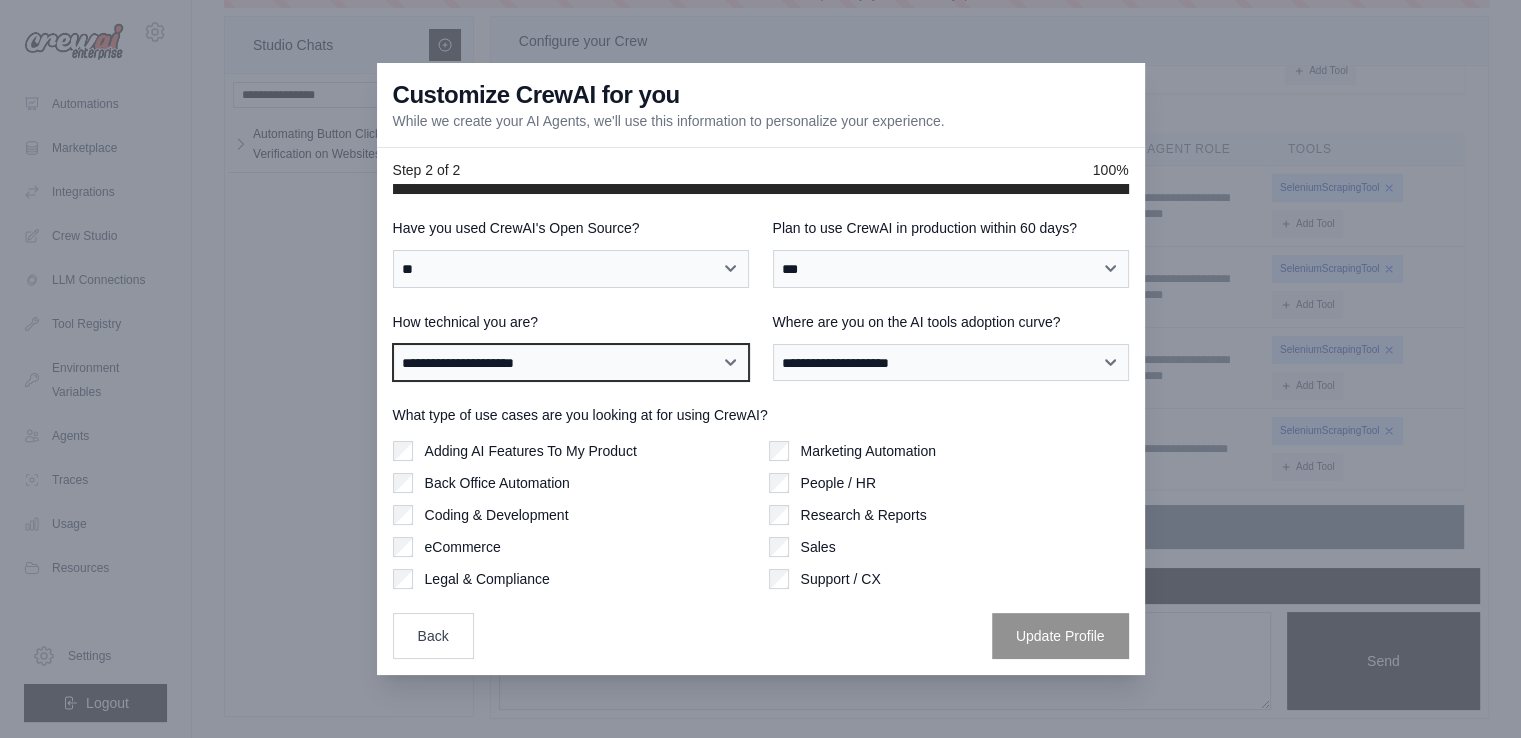 select on "**********" 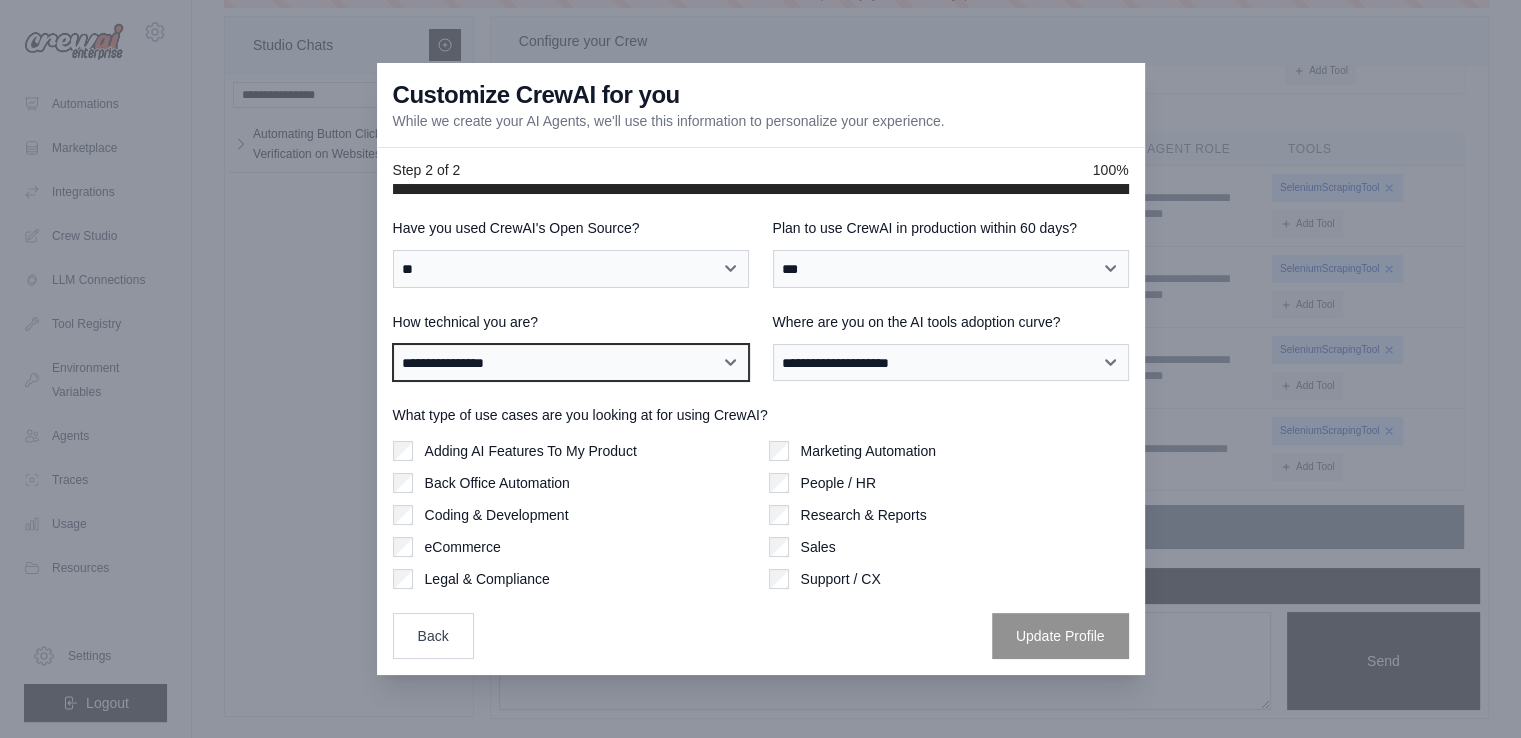 click on "**********" at bounding box center [571, 363] 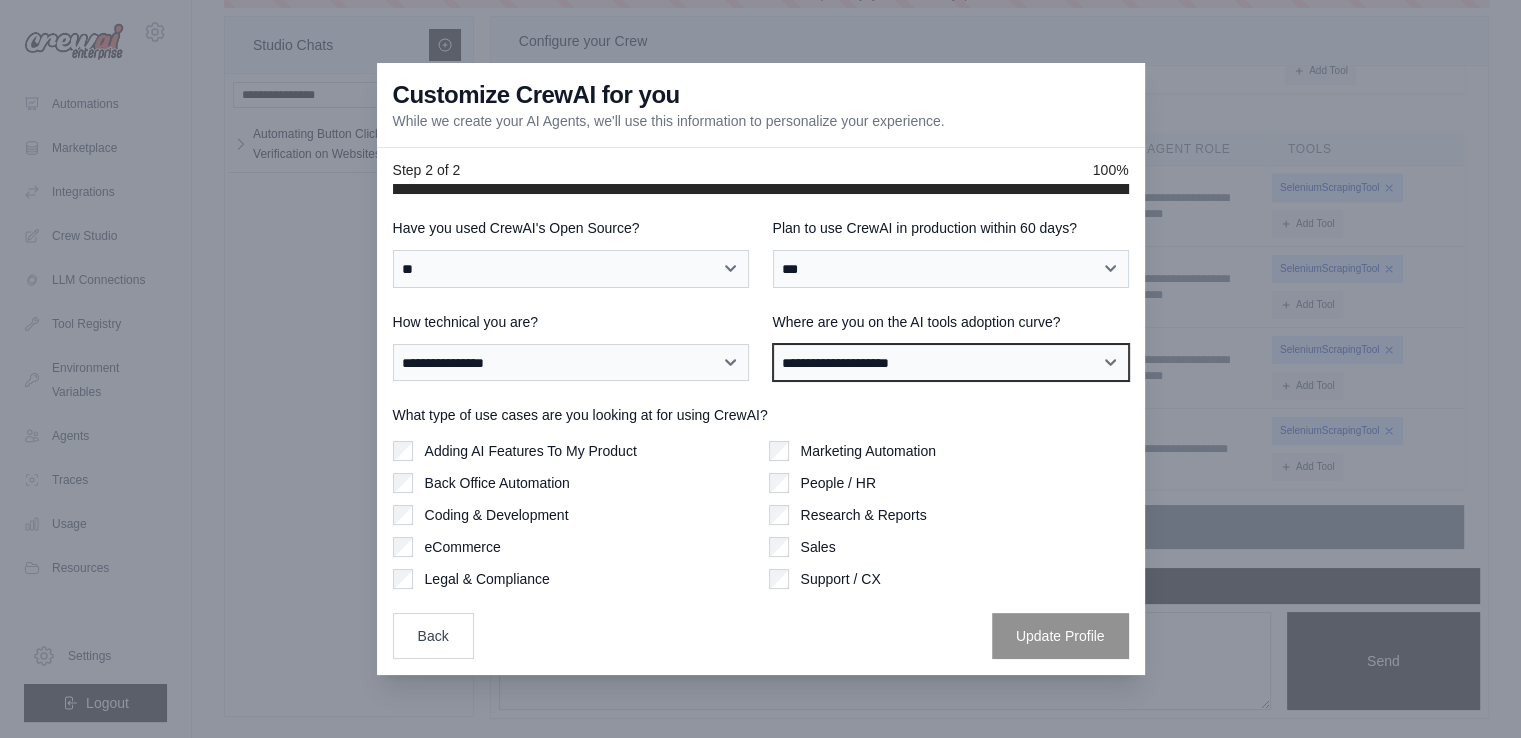 click on "**********" at bounding box center [951, 363] 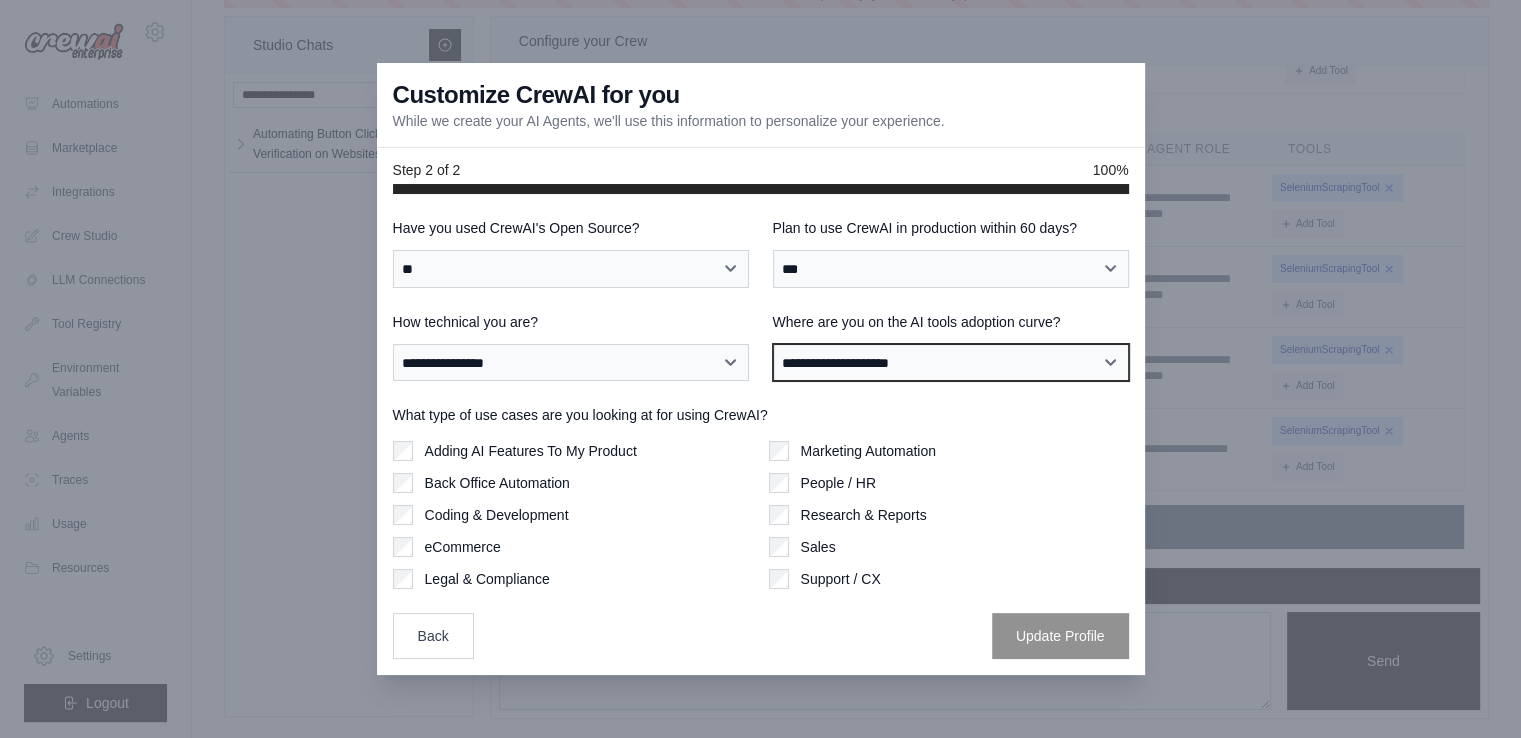 select on "**********" 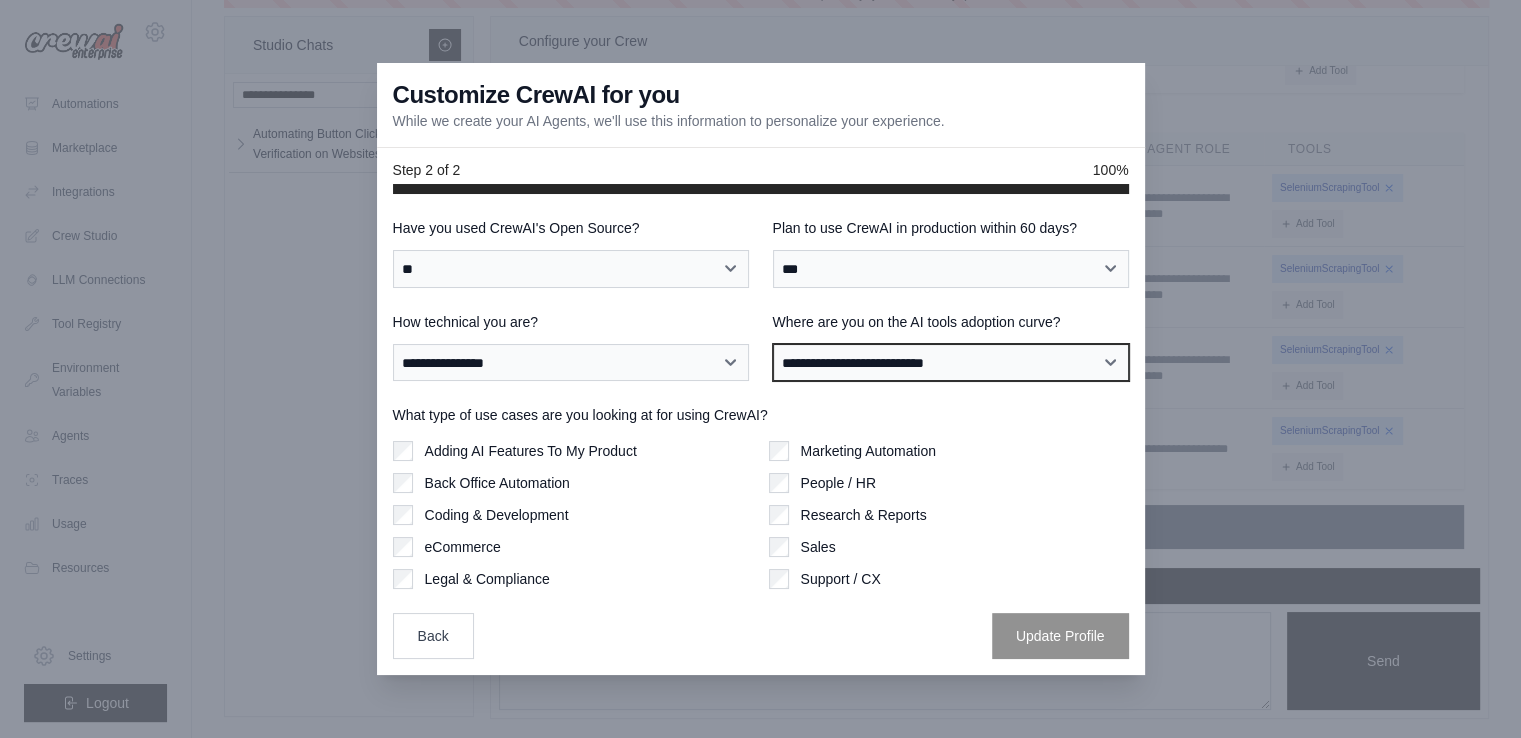 click on "**********" at bounding box center (951, 363) 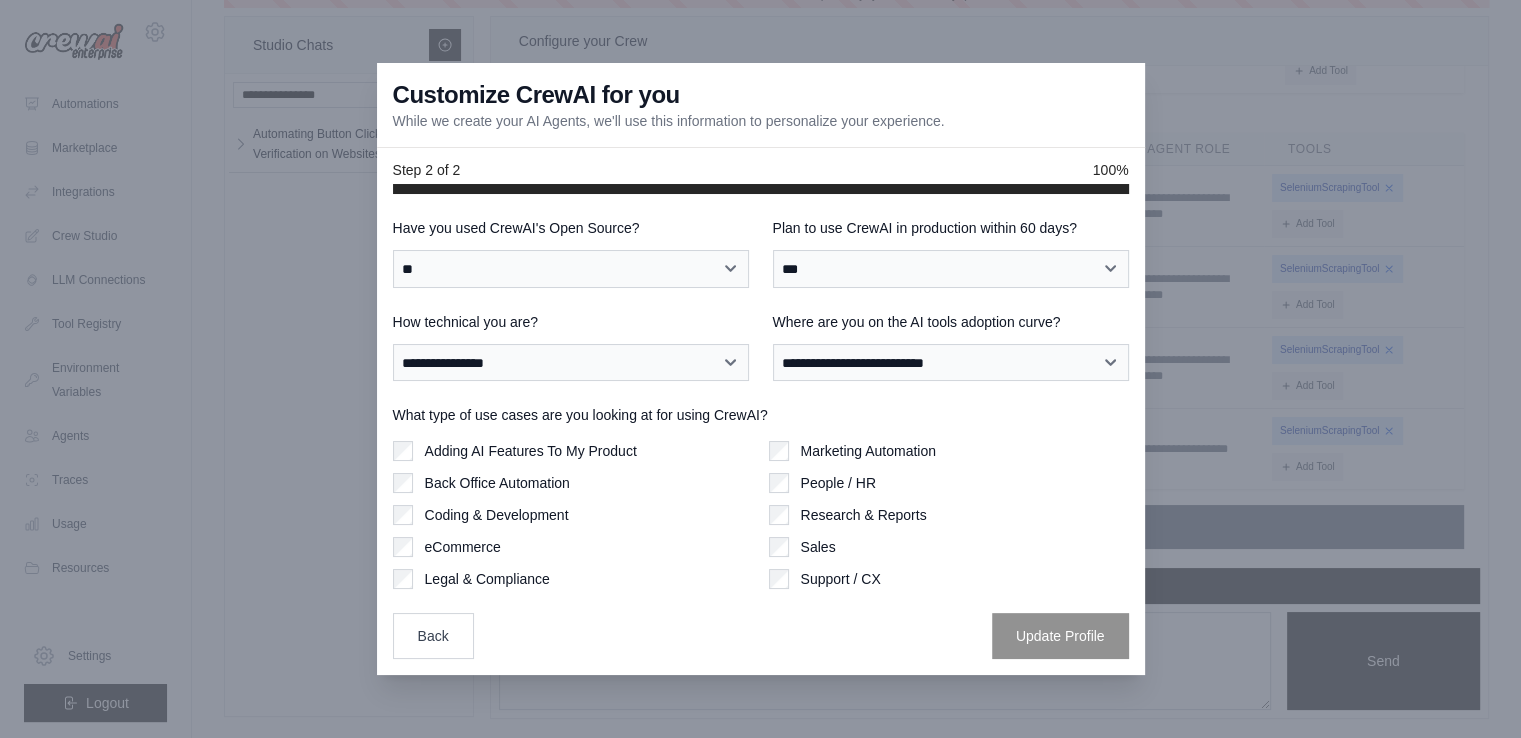 click on "Adding AI Features To My Product" at bounding box center (531, 451) 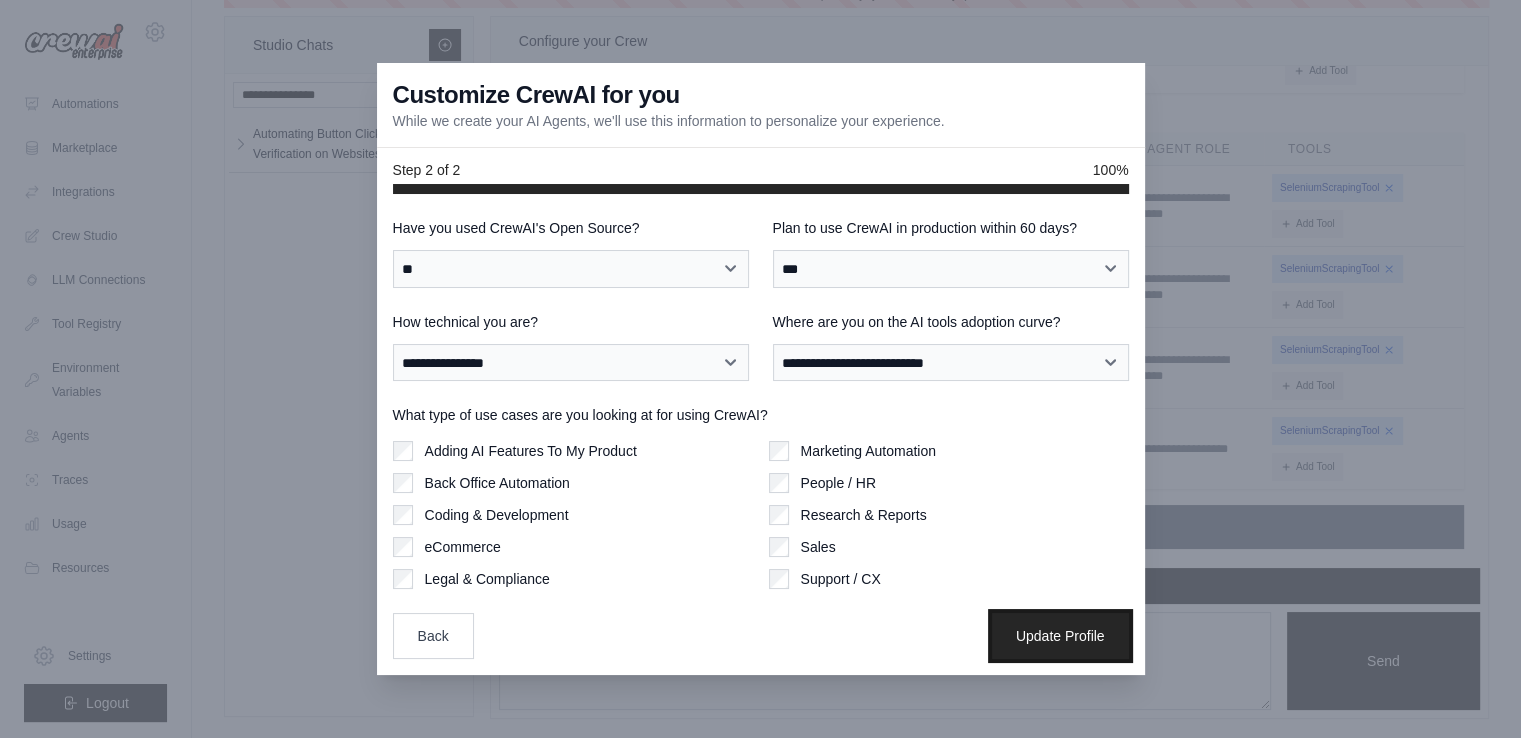 click on "Update Profile" at bounding box center [1060, 636] 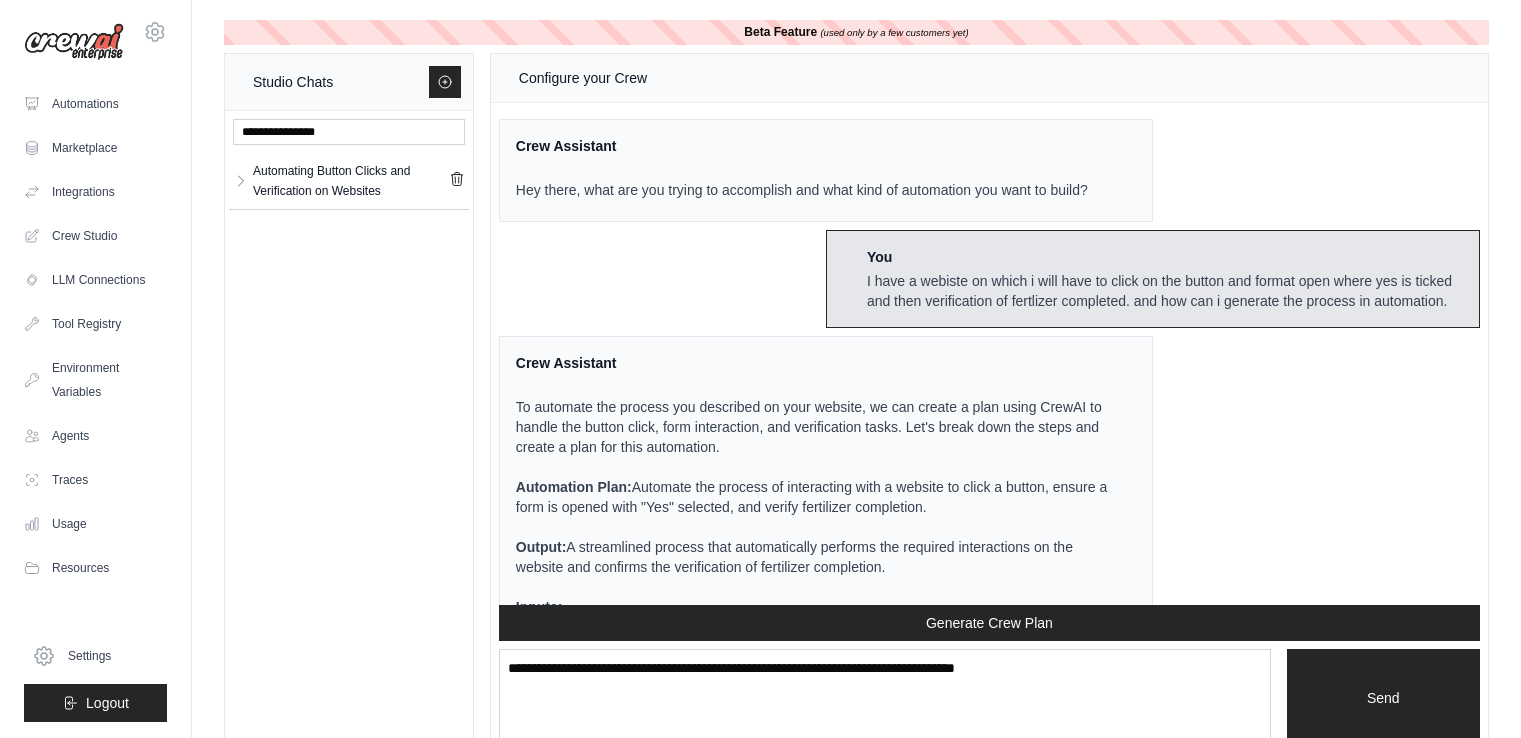 scroll, scrollTop: 37, scrollLeft: 0, axis: vertical 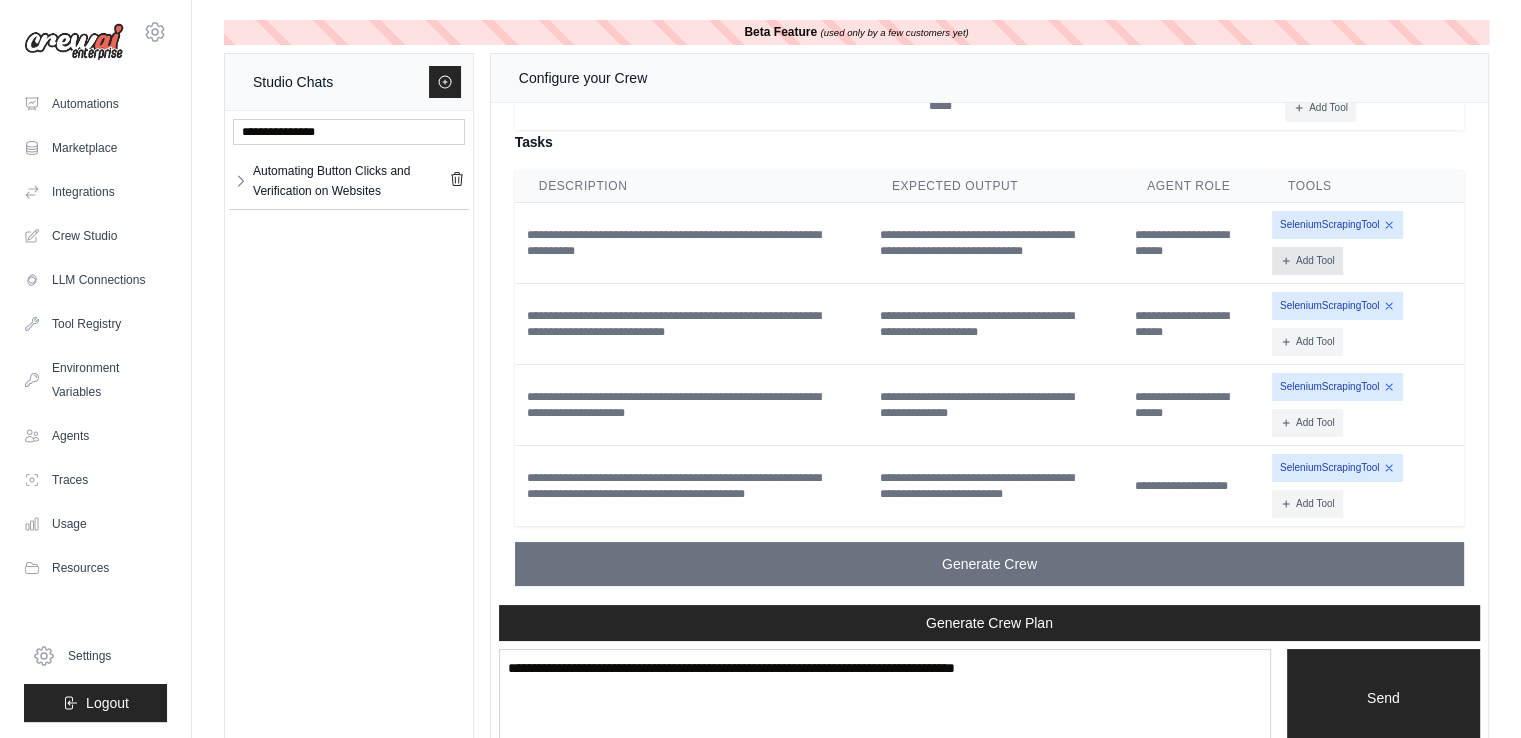 click on "Add Tool" at bounding box center (1307, 261) 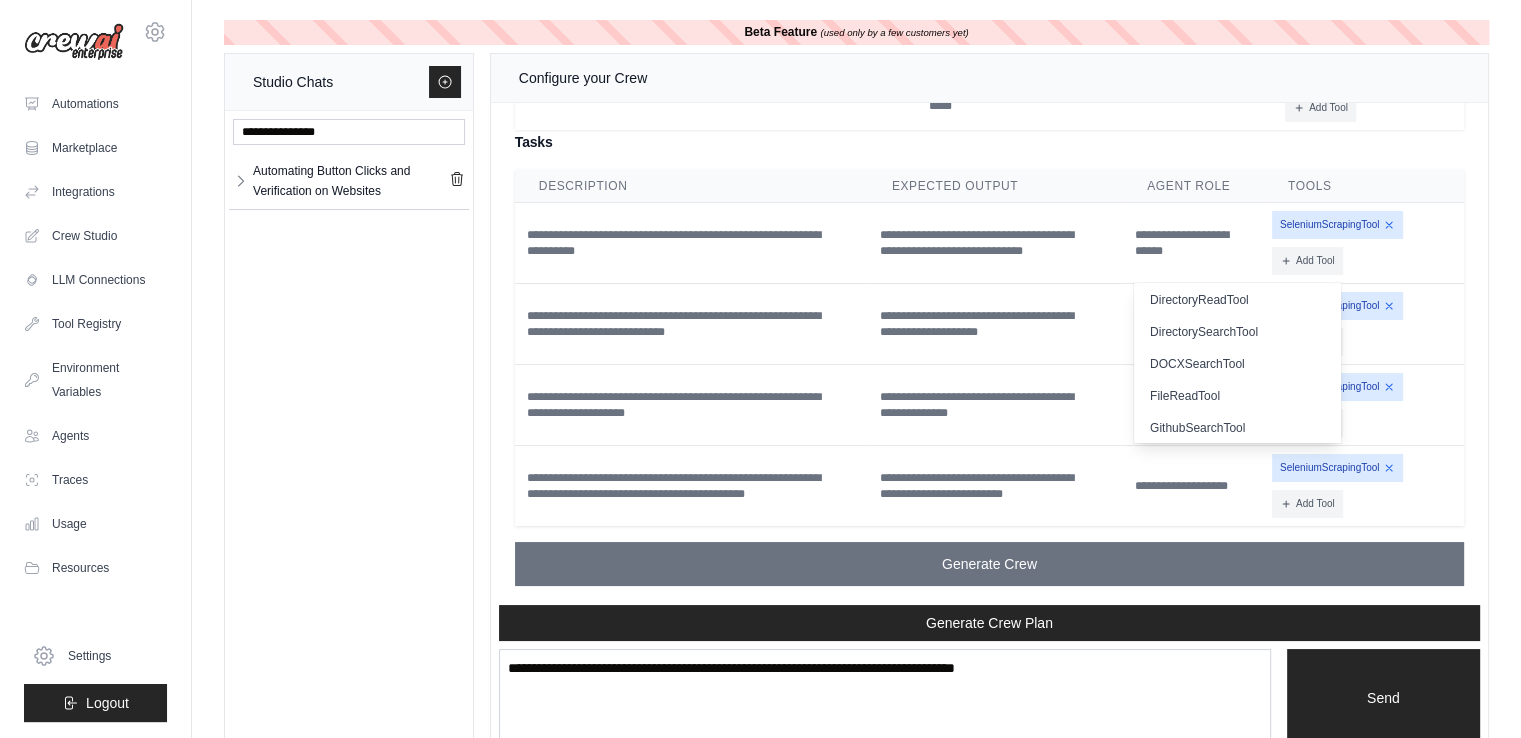 scroll, scrollTop: 0, scrollLeft: 0, axis: both 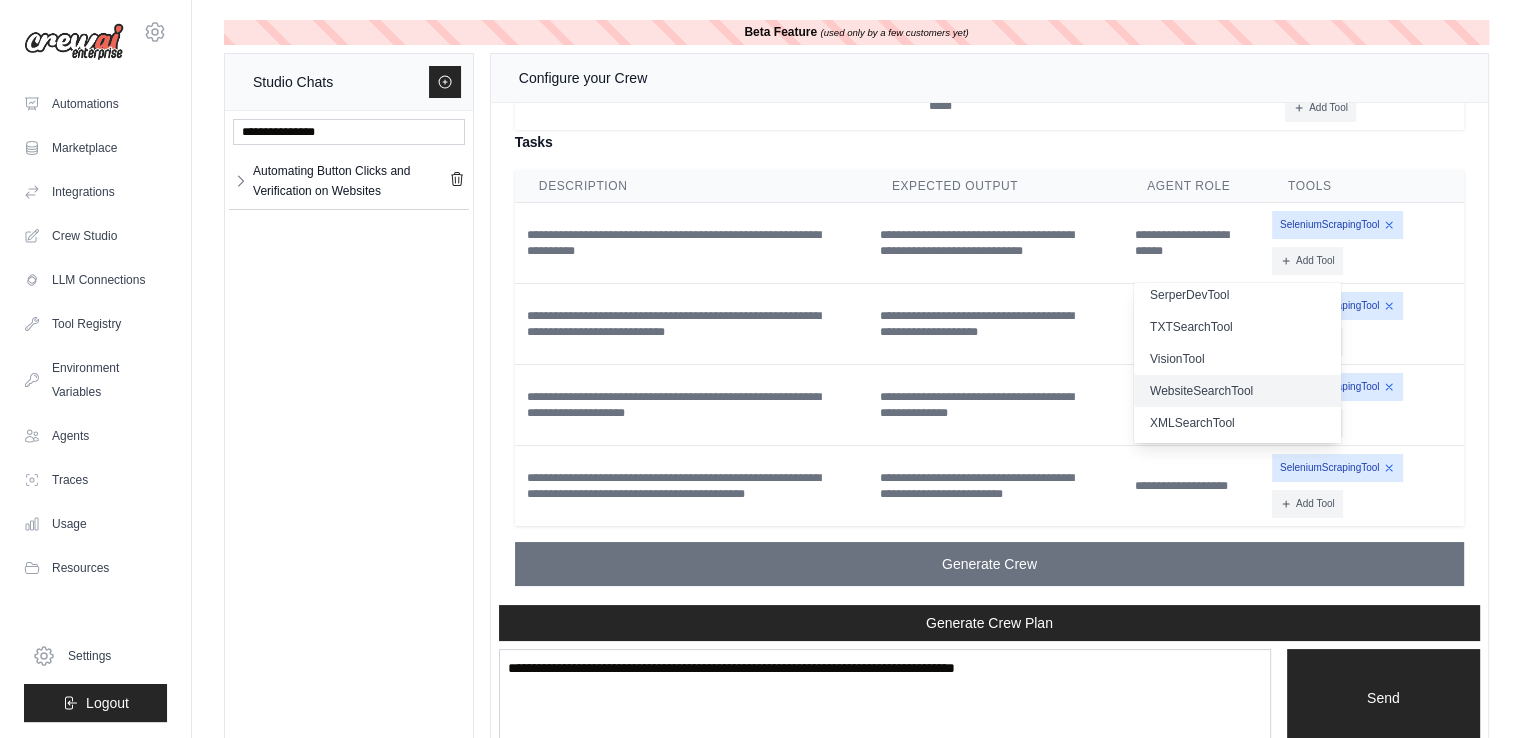 click on "WebsiteSearchTool" at bounding box center (1237, 391) 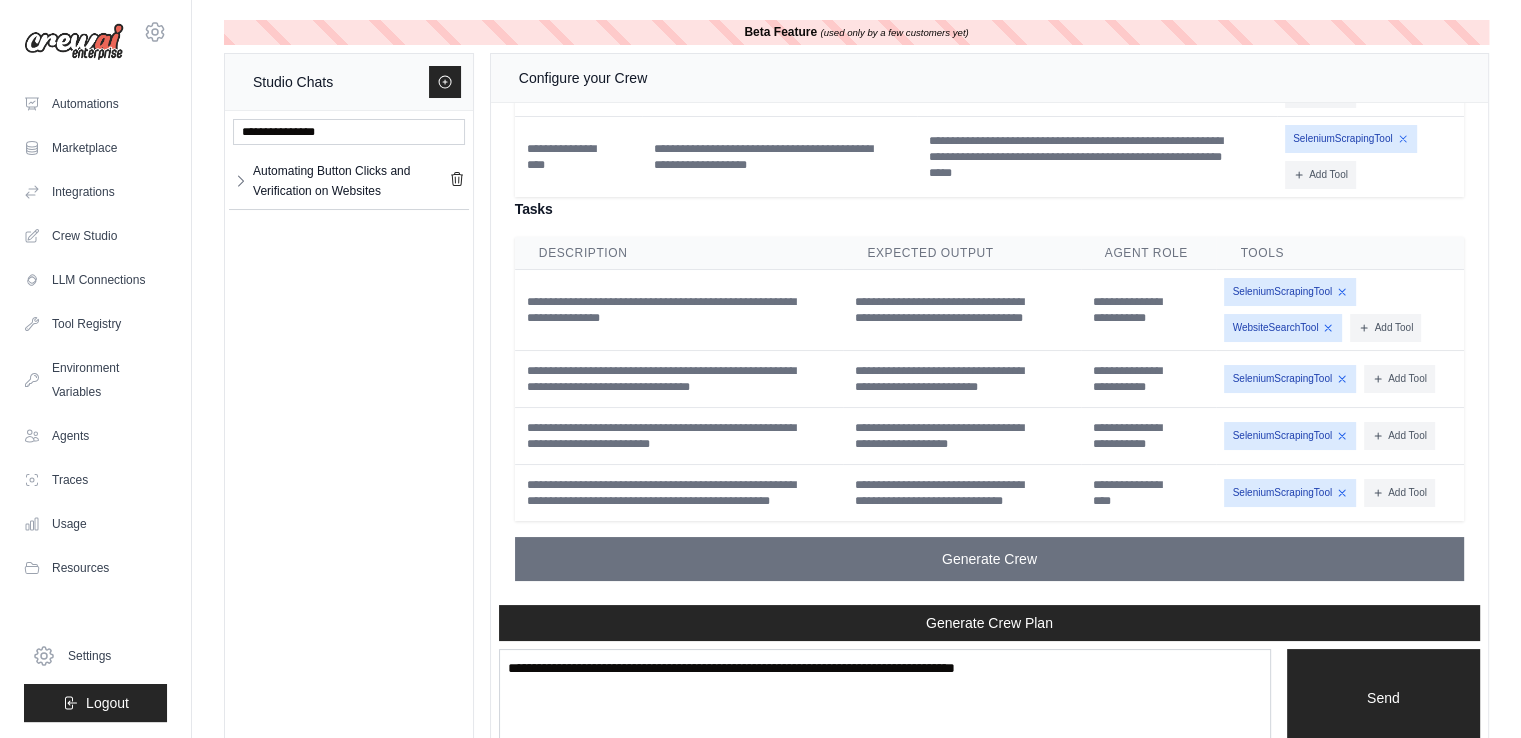 scroll, scrollTop: 2300, scrollLeft: 0, axis: vertical 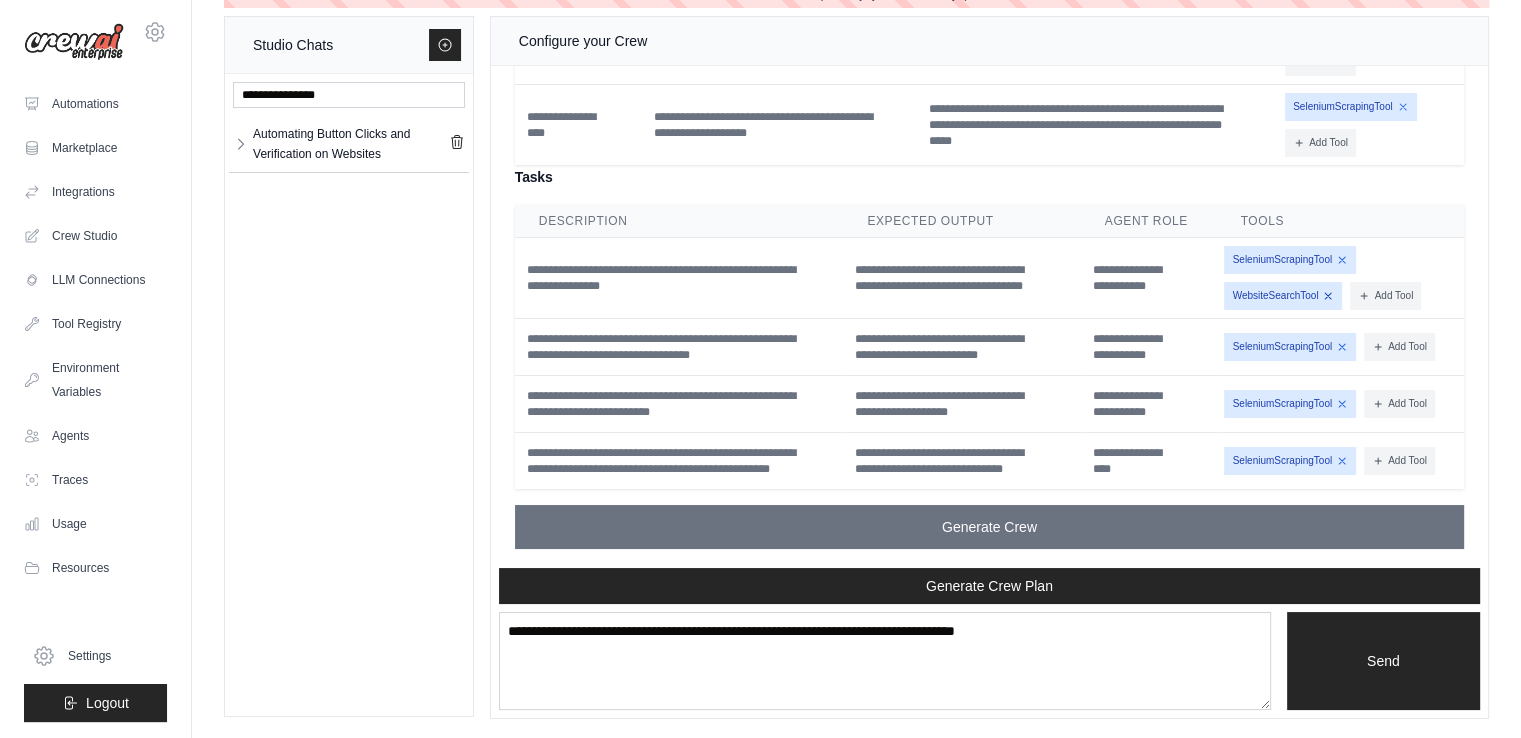 click 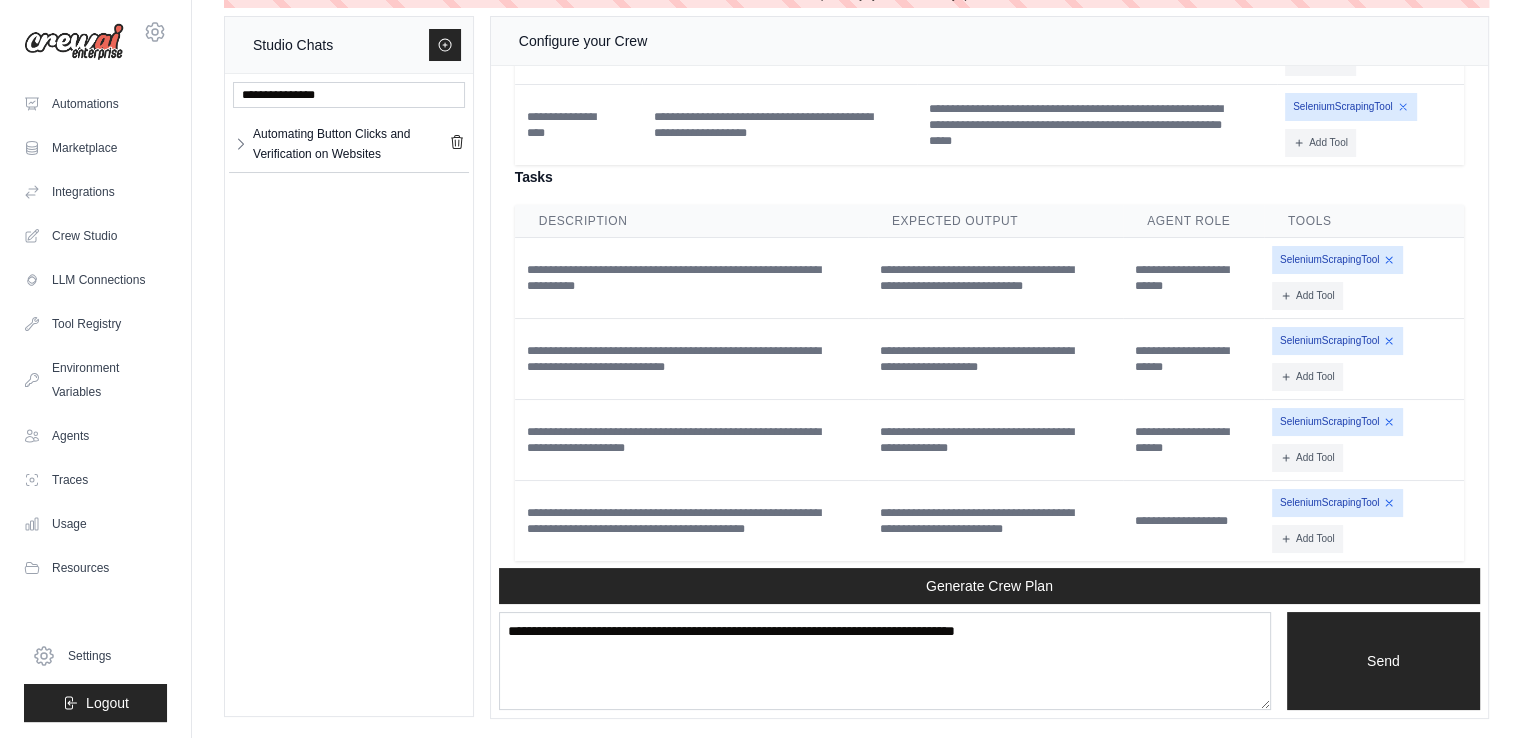 scroll, scrollTop: 2372, scrollLeft: 0, axis: vertical 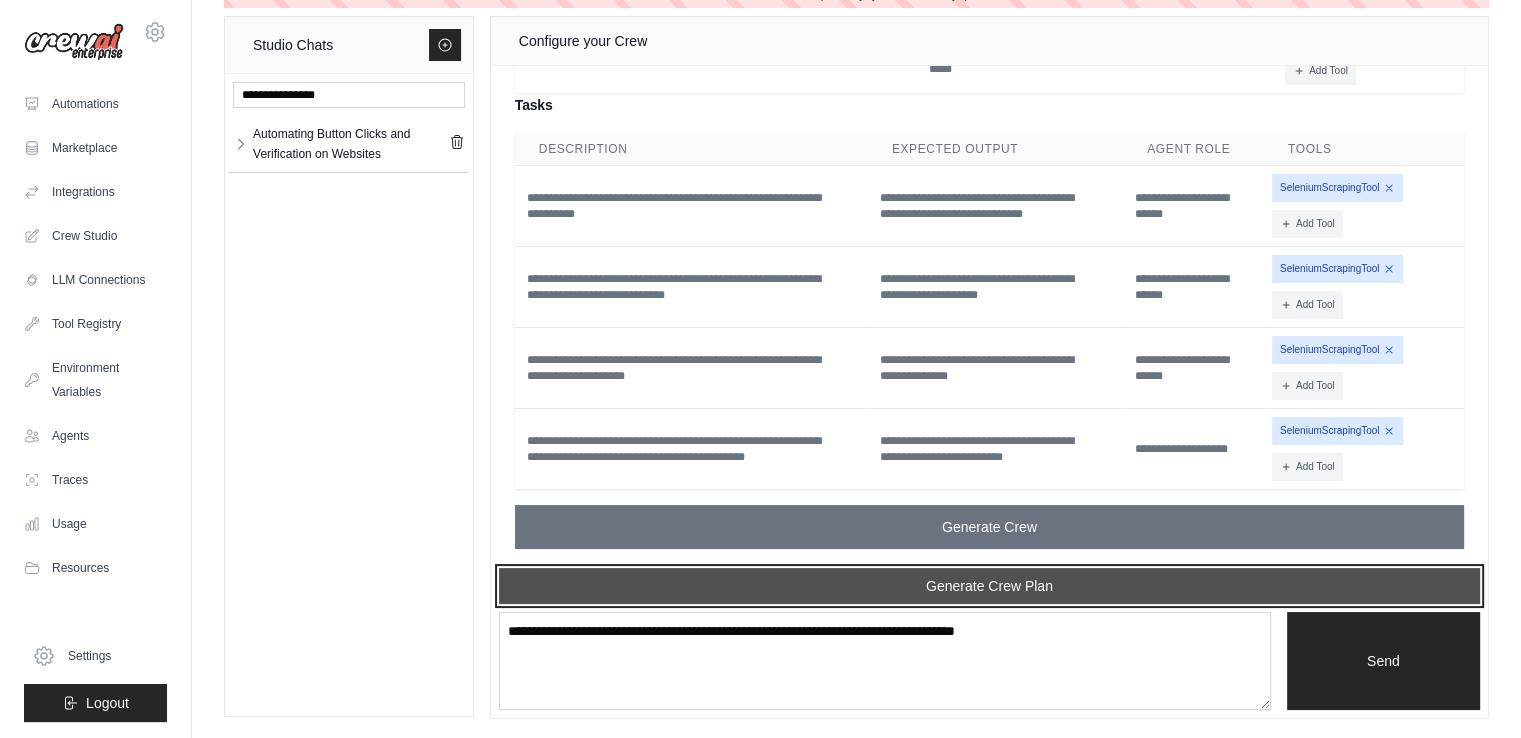 click on "Generate Crew Plan" at bounding box center (989, 586) 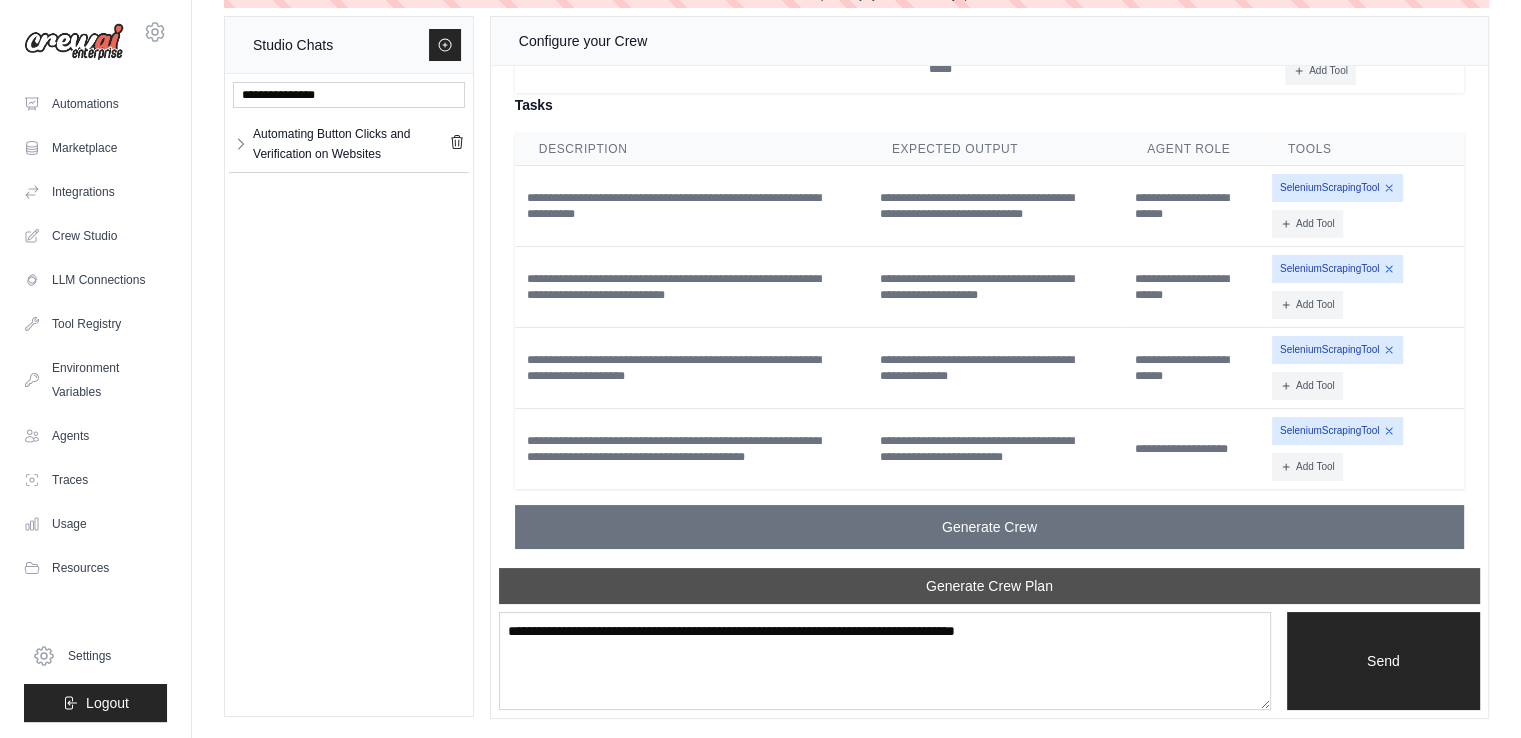 scroll, scrollTop: 3224, scrollLeft: 0, axis: vertical 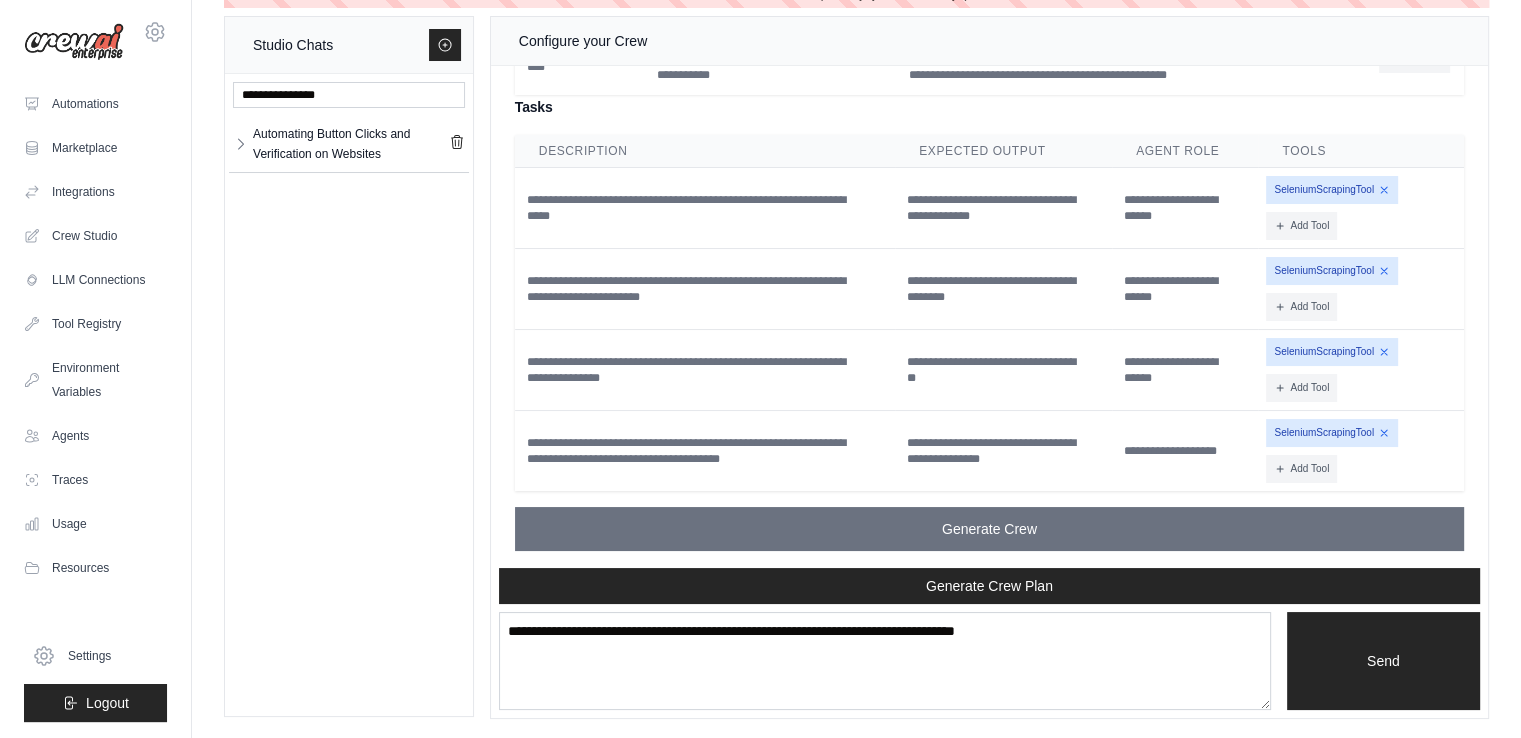 click on "Automating Button Clicks and Verification on Websites
Automating Butto...
**" at bounding box center [349, 395] 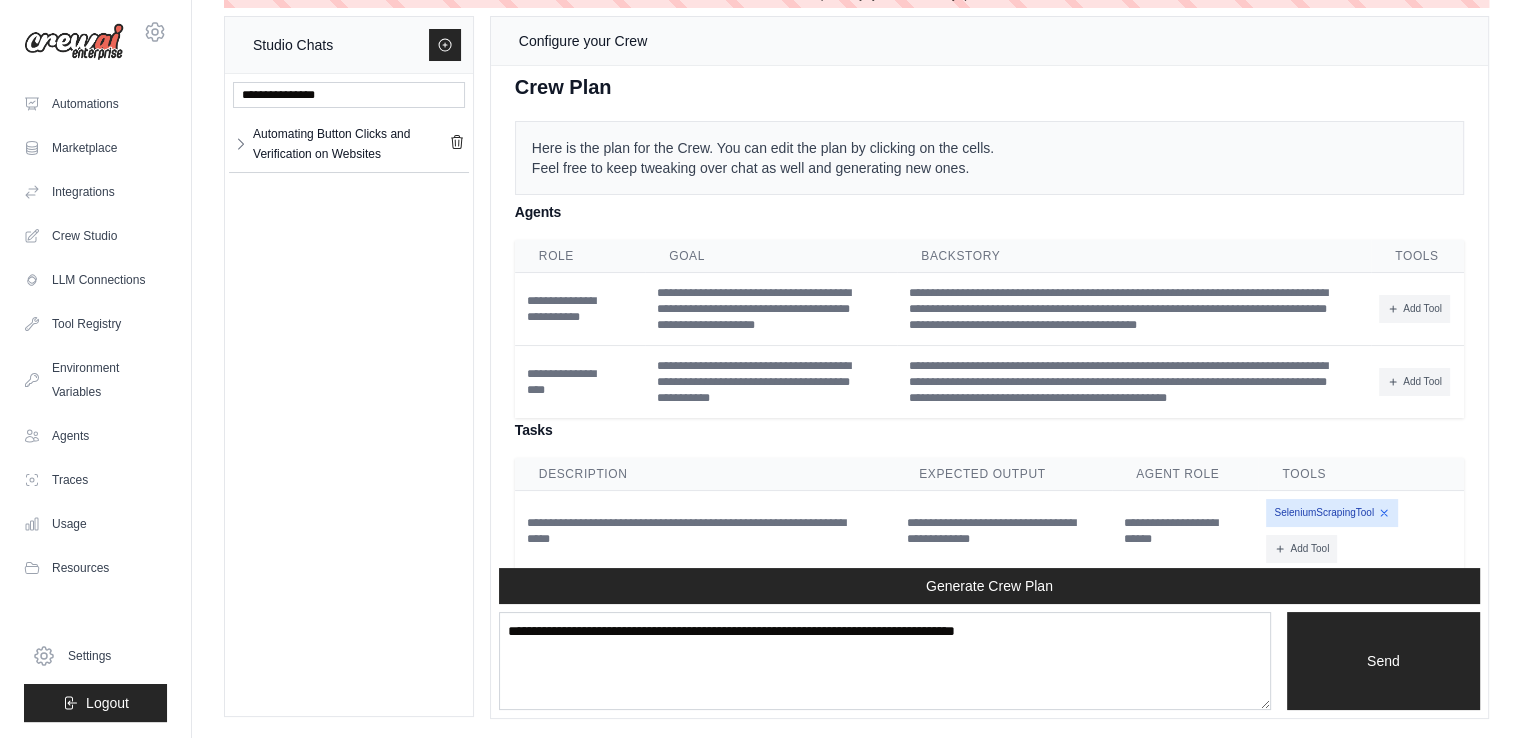 scroll, scrollTop: 3224, scrollLeft: 0, axis: vertical 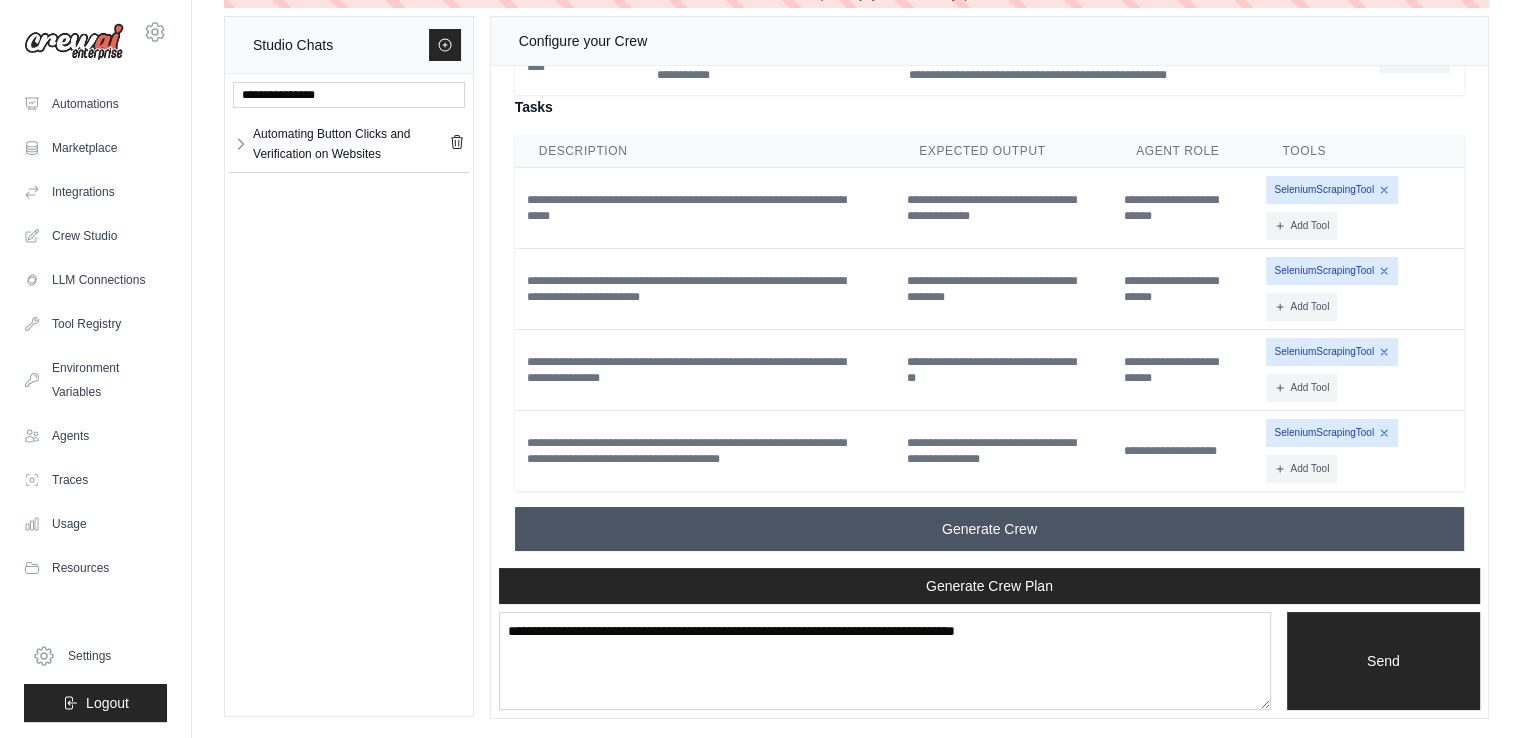 click on "Generate Crew" at bounding box center (989, 529) 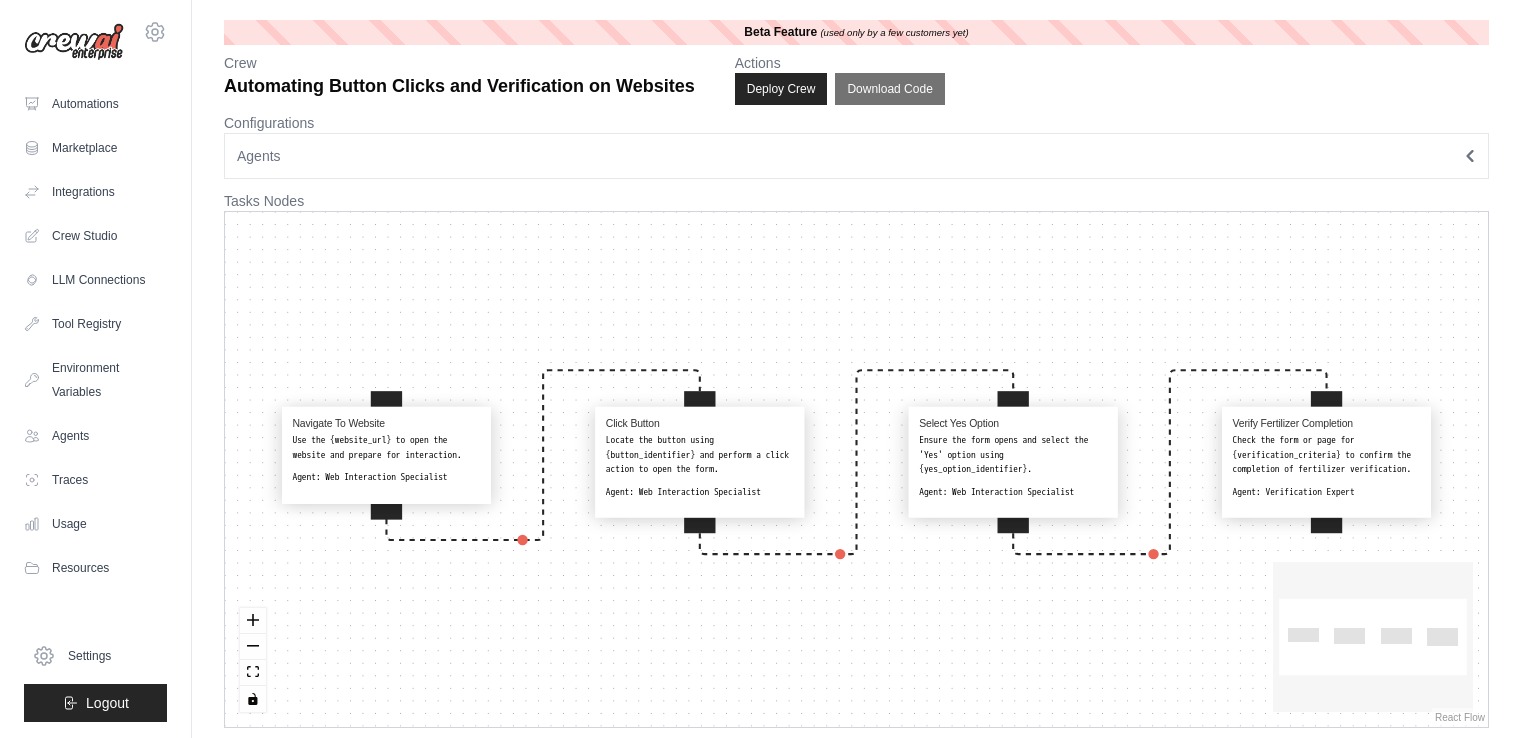 scroll, scrollTop: 0, scrollLeft: 0, axis: both 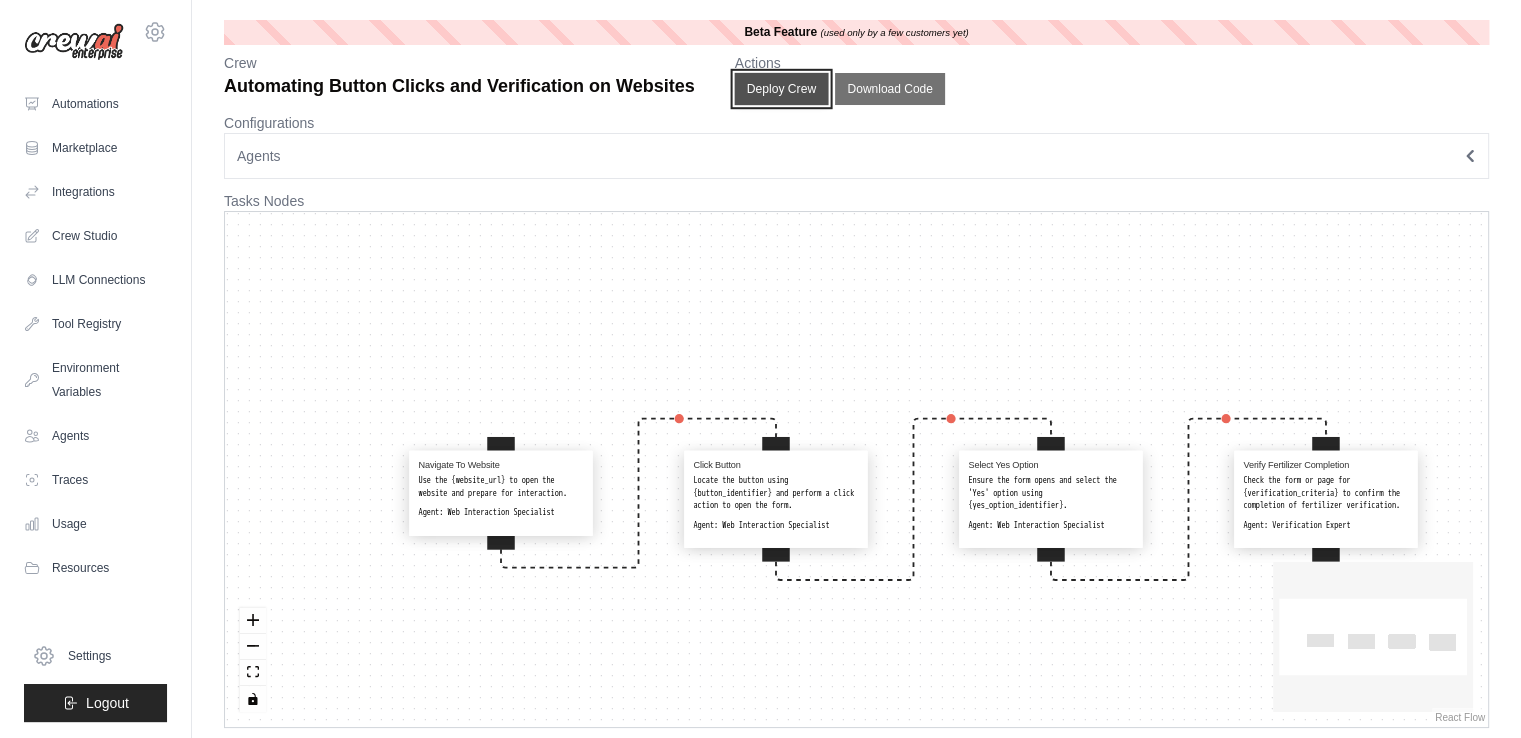 click on "Deploy Crew" at bounding box center [781, 89] 